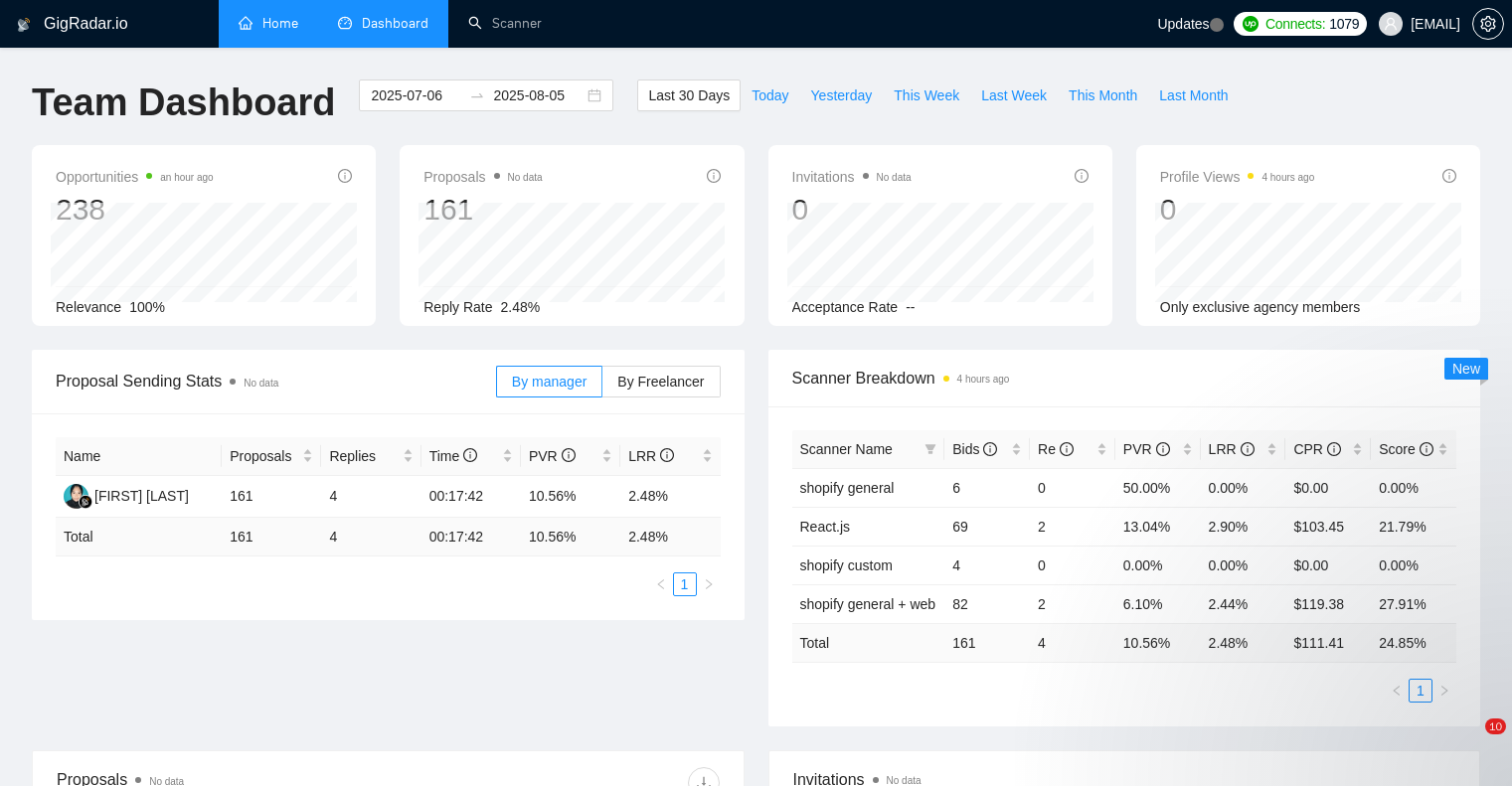 scroll, scrollTop: 0, scrollLeft: 0, axis: both 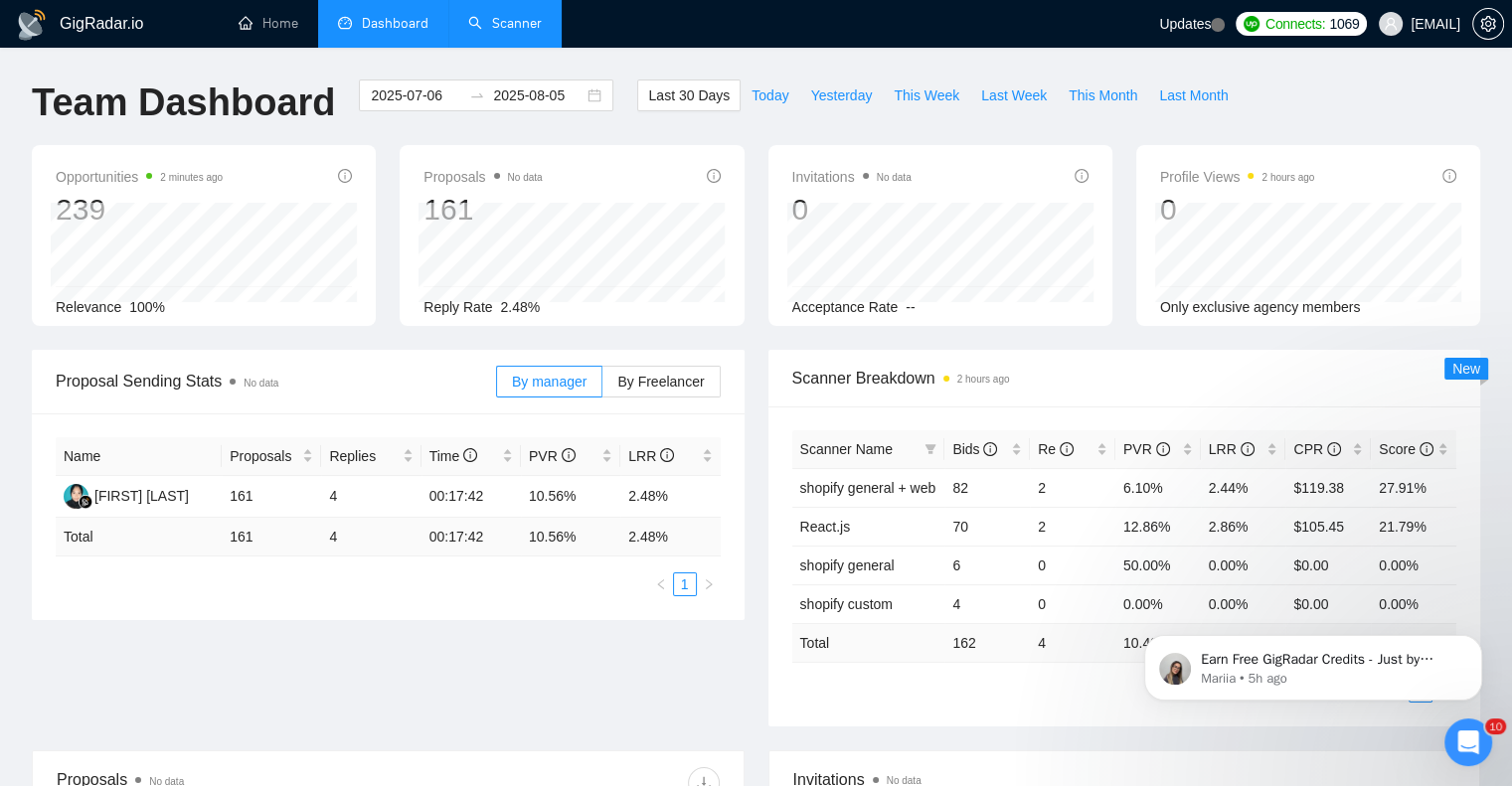 click on "Scanner" at bounding box center (505, 23) 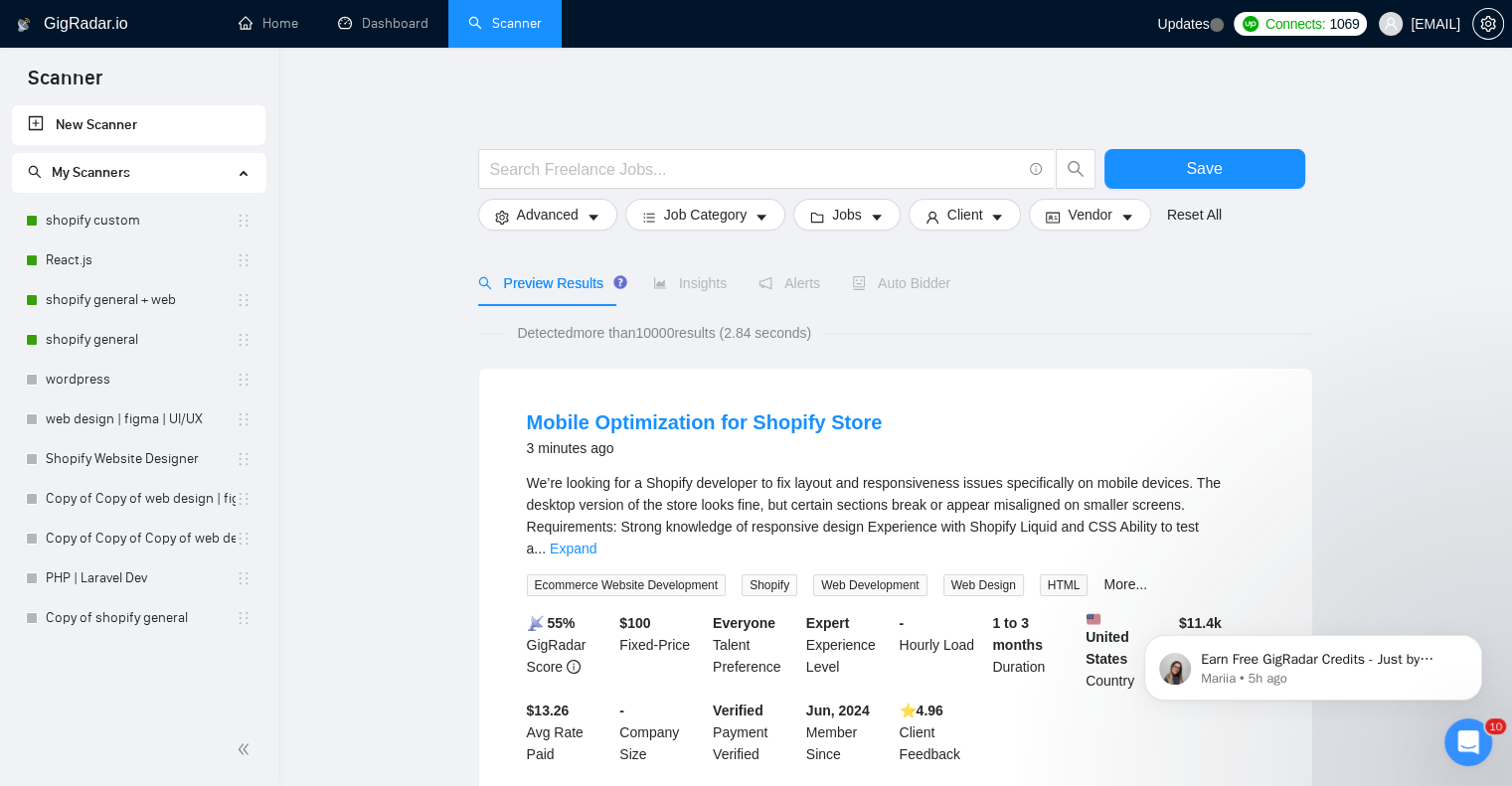 click on "Auto Bidder" at bounding box center (901, 283) 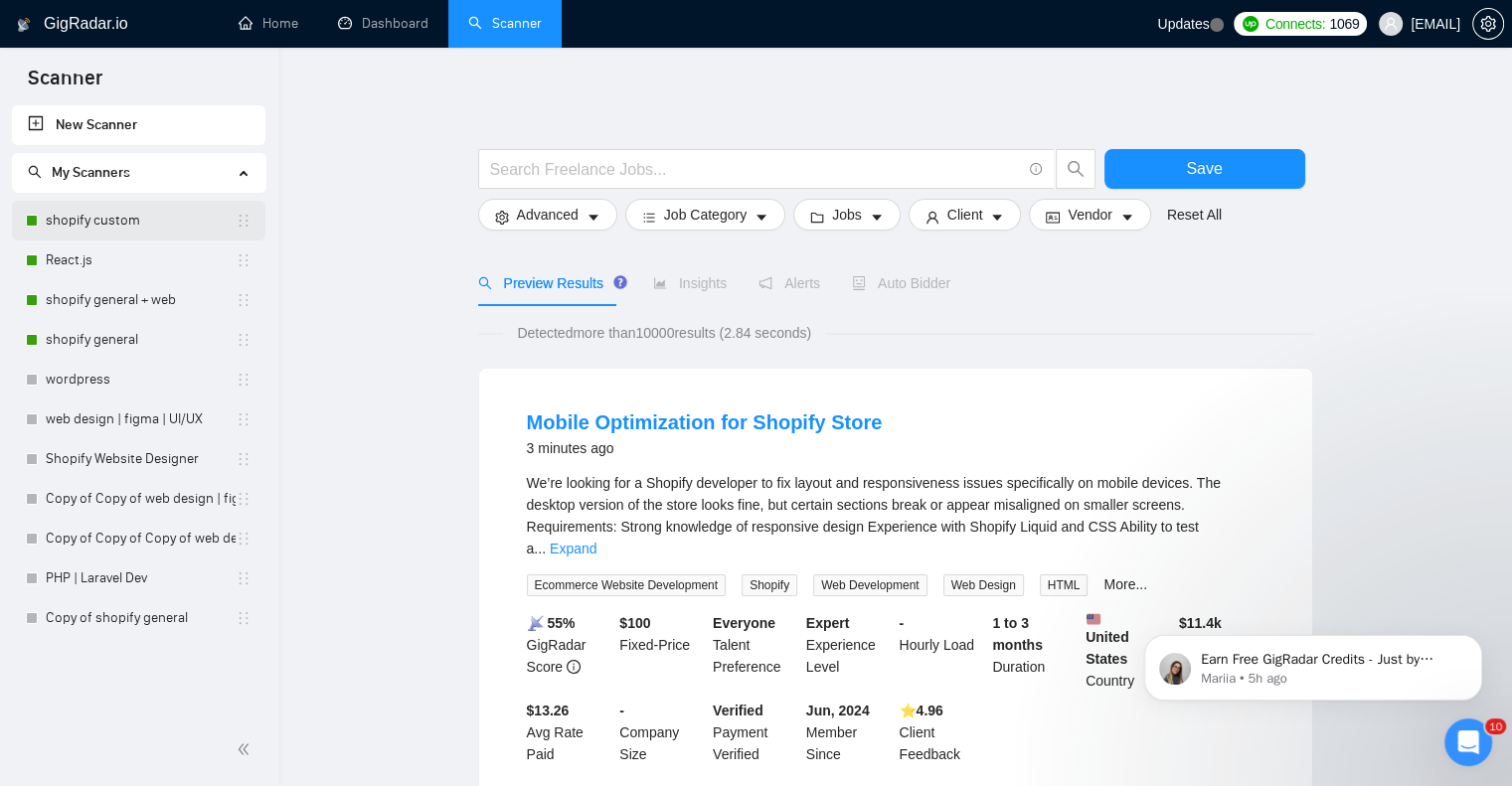 click on "shopify custom" at bounding box center [140, 221] 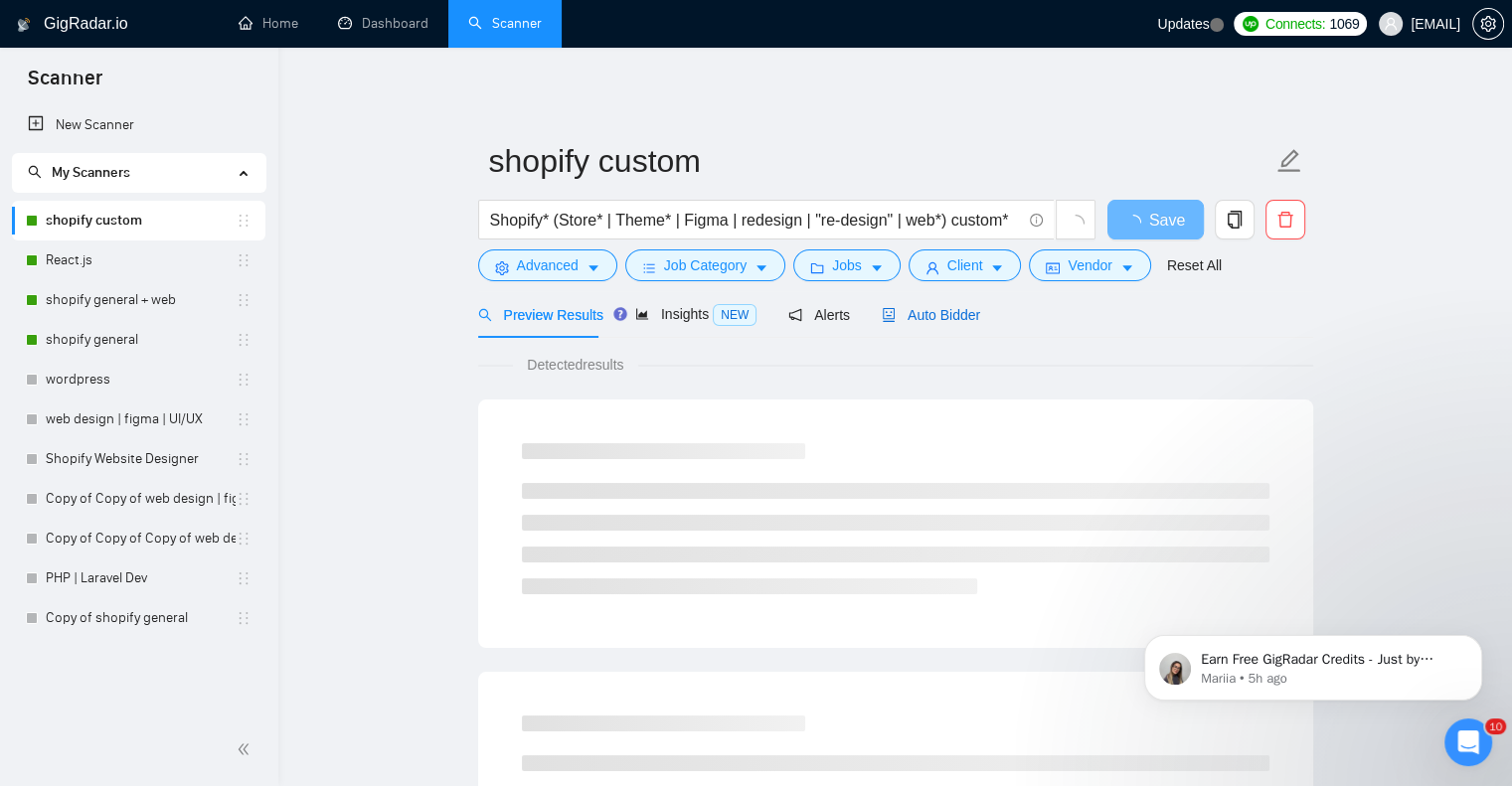 click on "Auto Bidder" at bounding box center (930, 315) 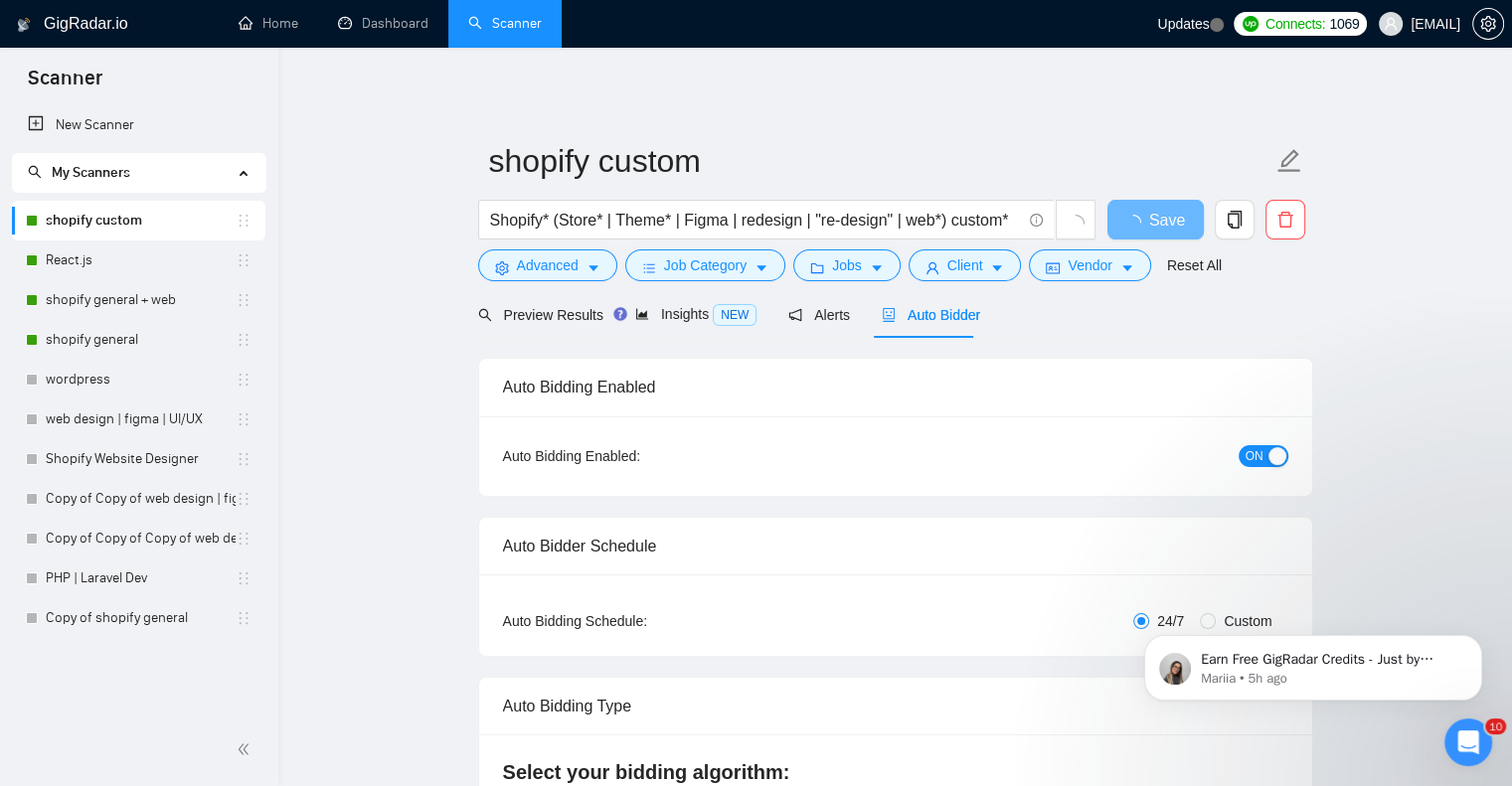 type 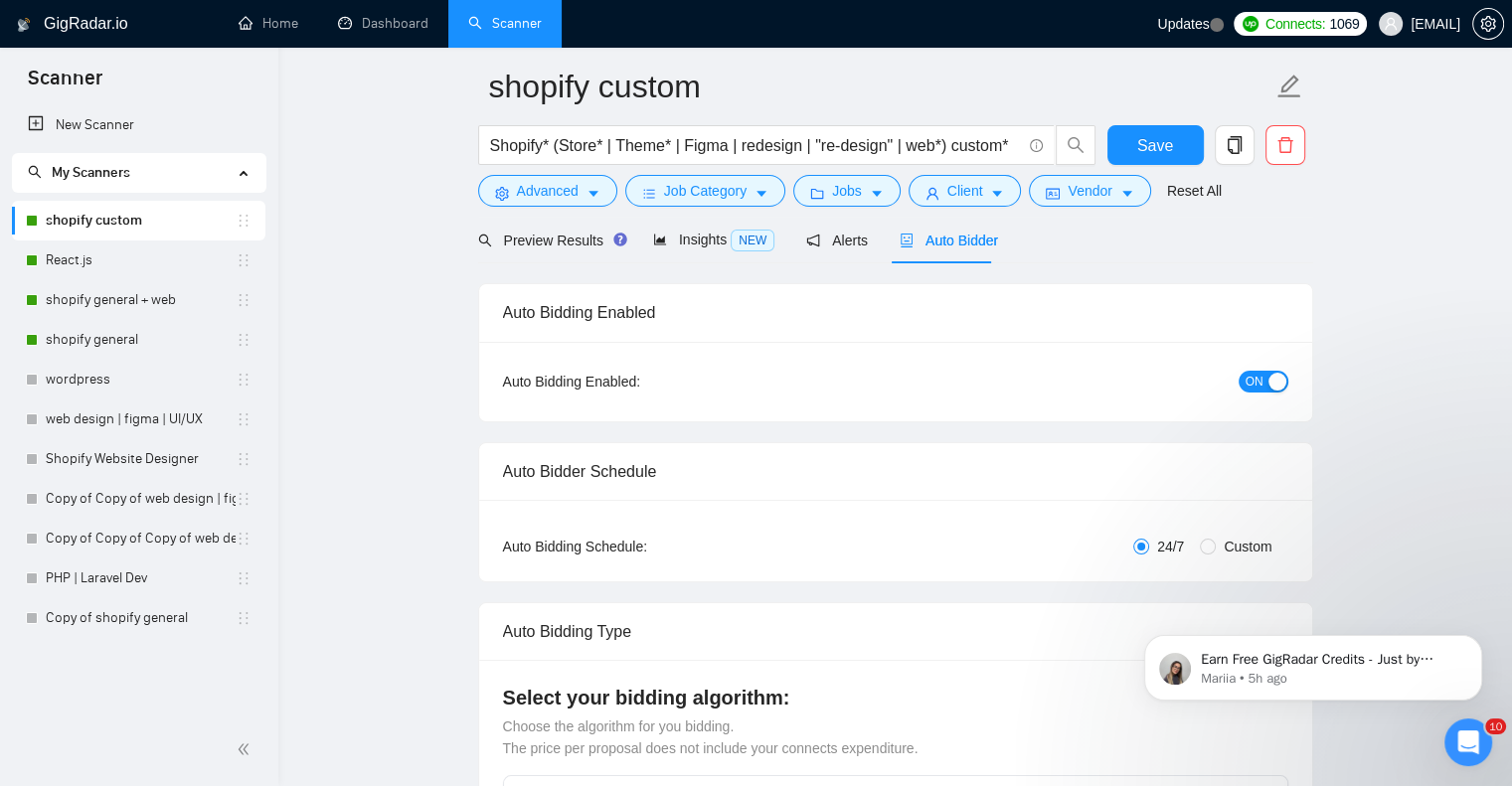 scroll, scrollTop: 66, scrollLeft: 0, axis: vertical 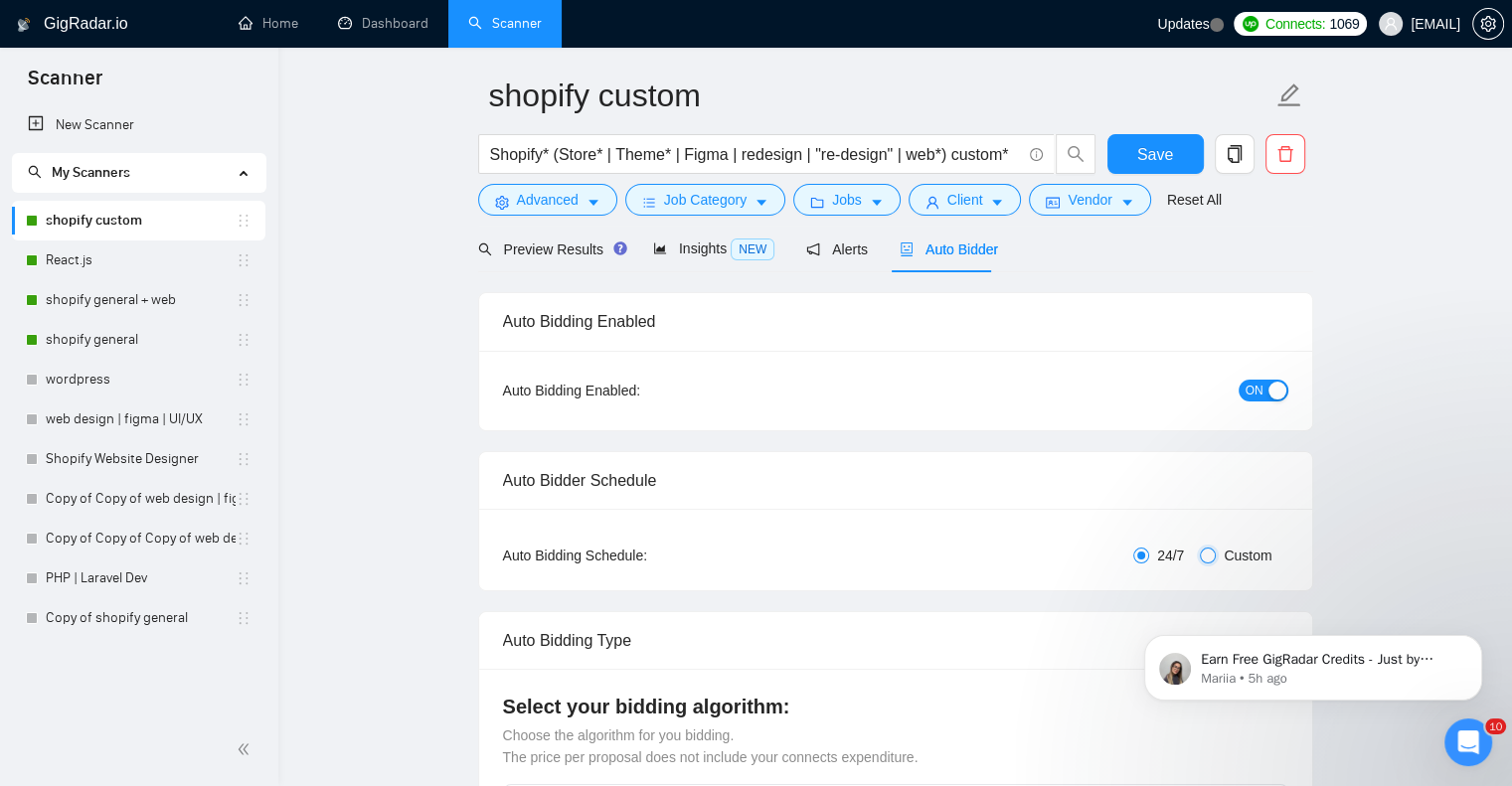 click on "Custom" at bounding box center (1208, 555) 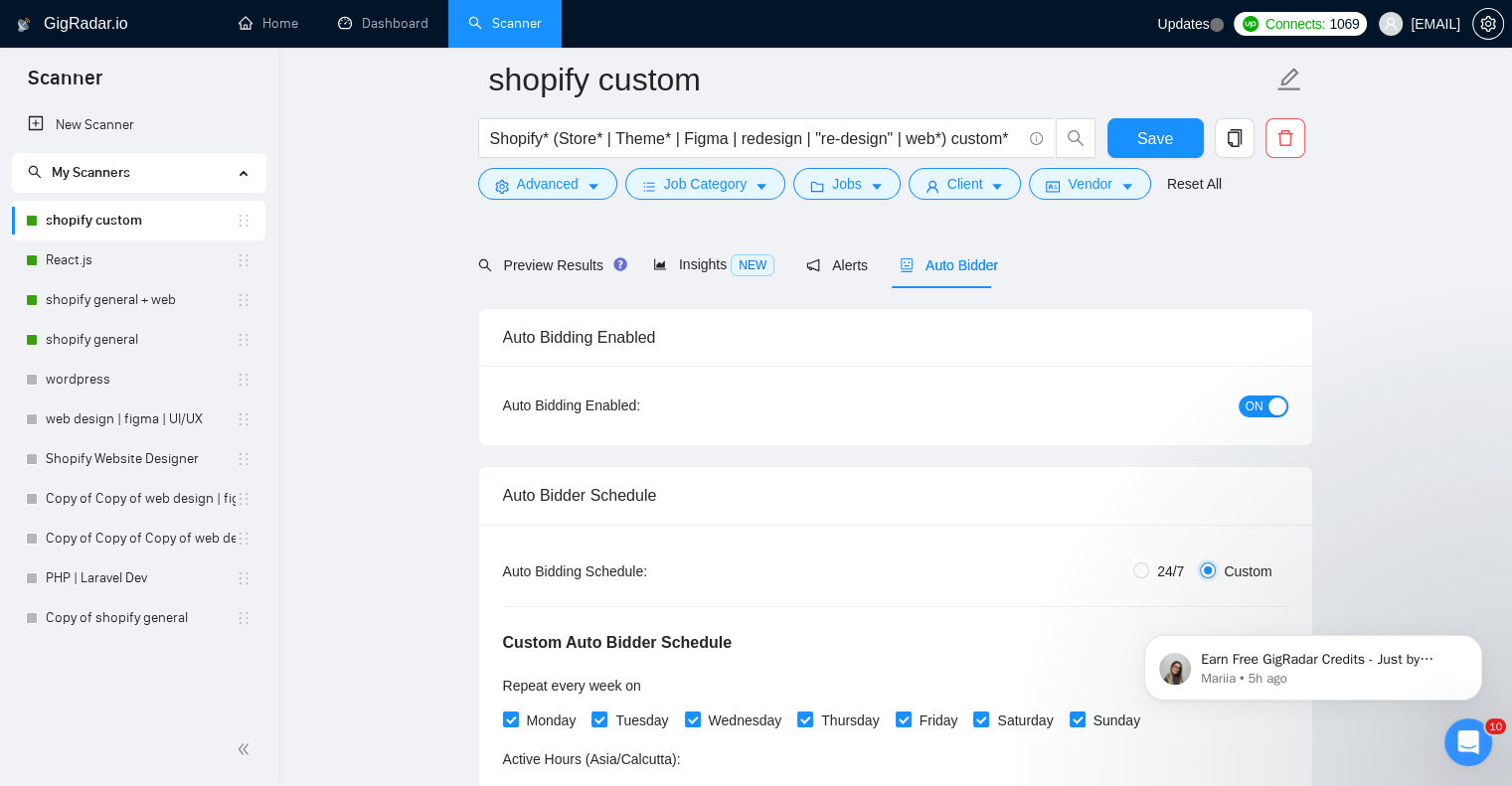 scroll, scrollTop: 463, scrollLeft: 0, axis: vertical 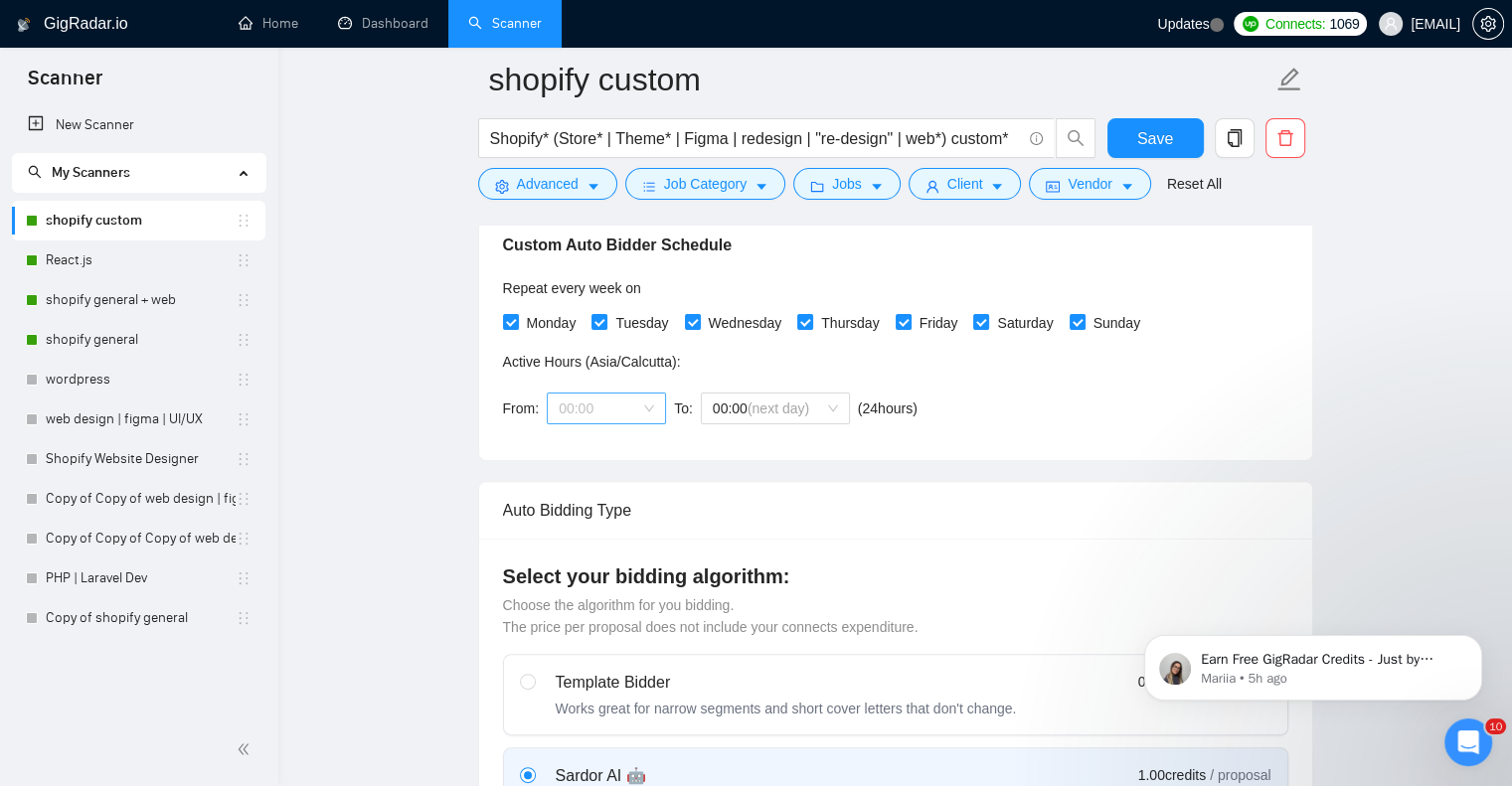 click on "00:00" at bounding box center (606, 408) 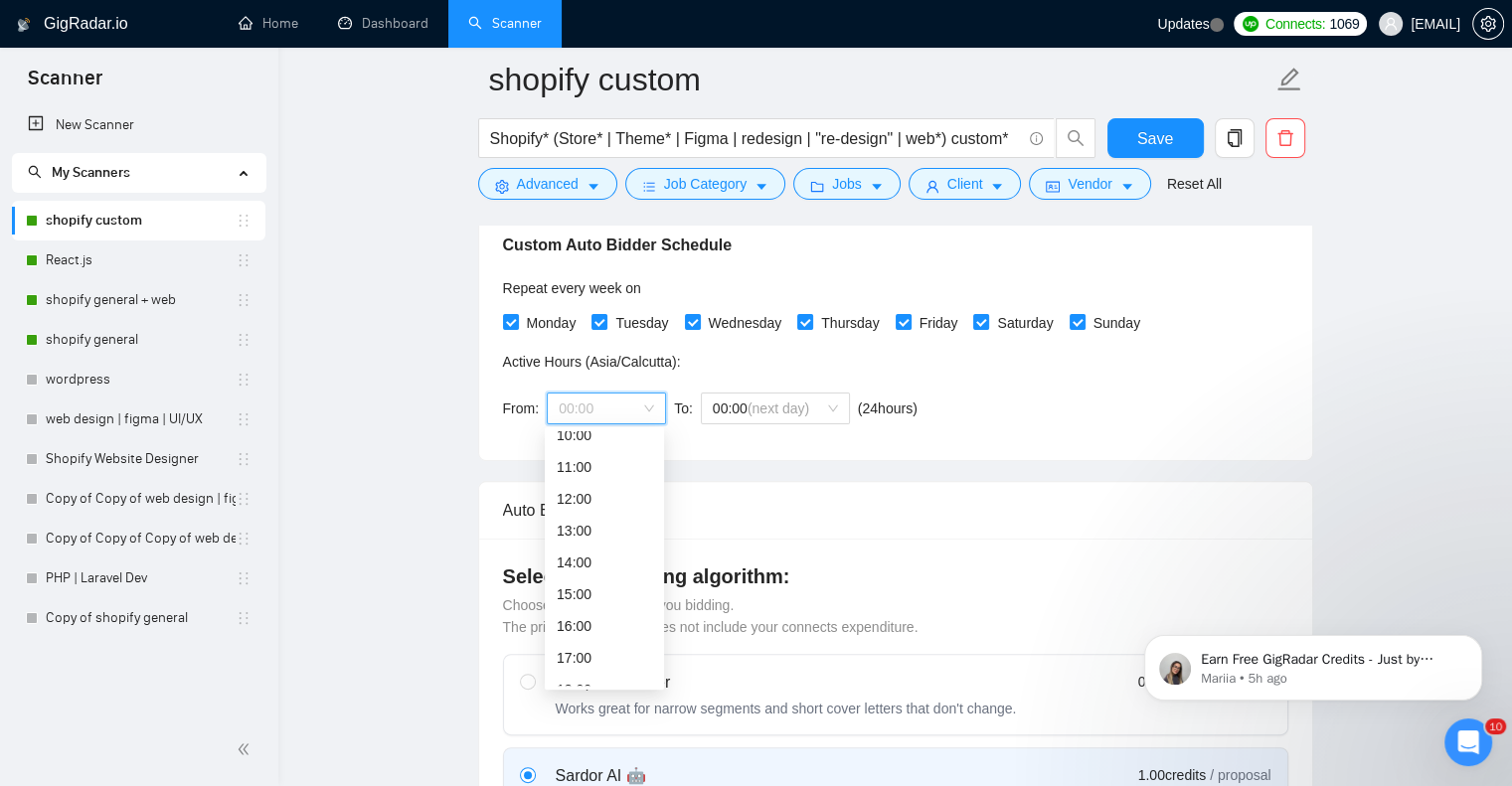 scroll, scrollTop: 395, scrollLeft: 0, axis: vertical 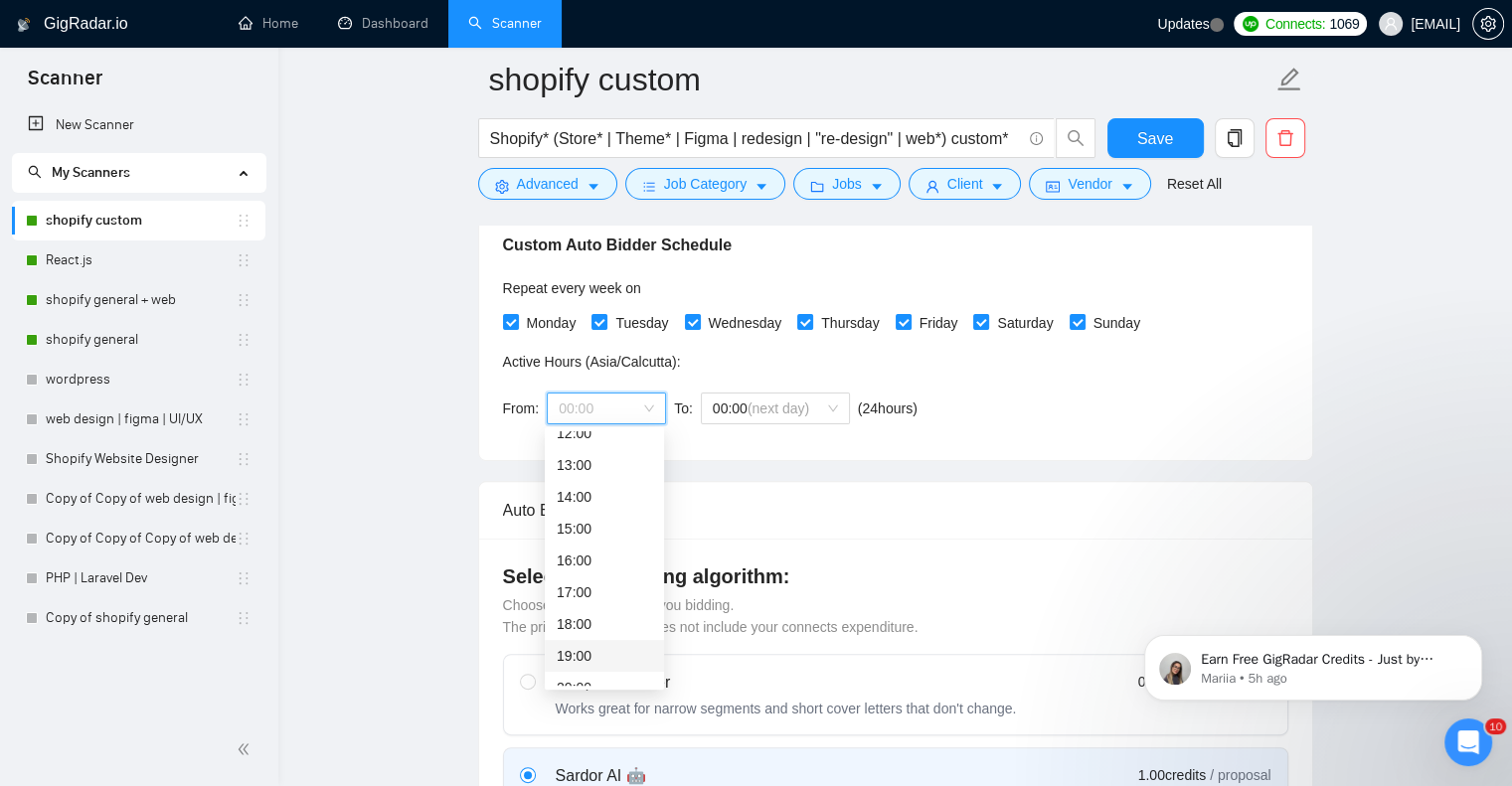 click on "19:00" at bounding box center [604, 656] 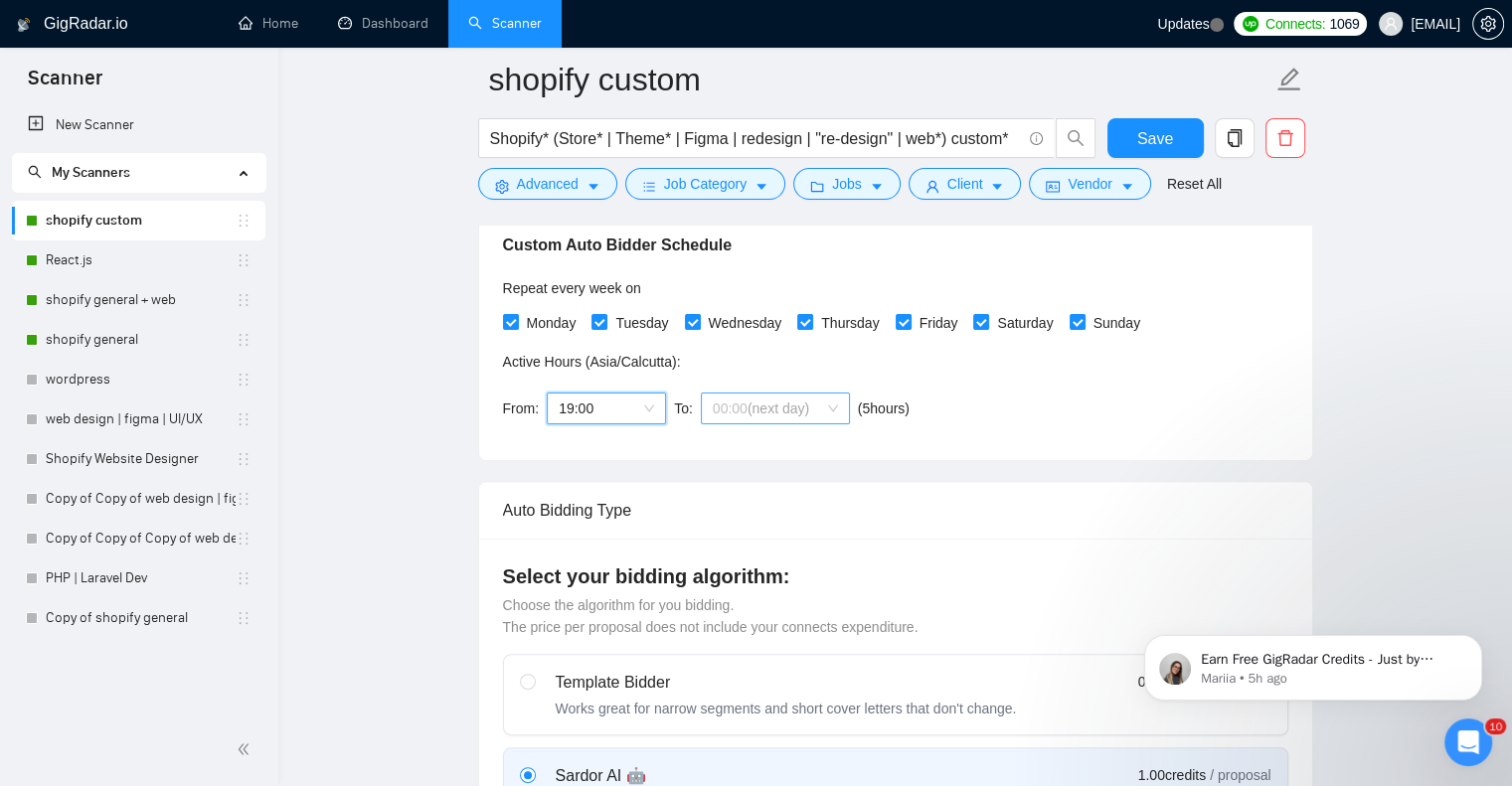 click on "(next day)" at bounding box center (778, 408) 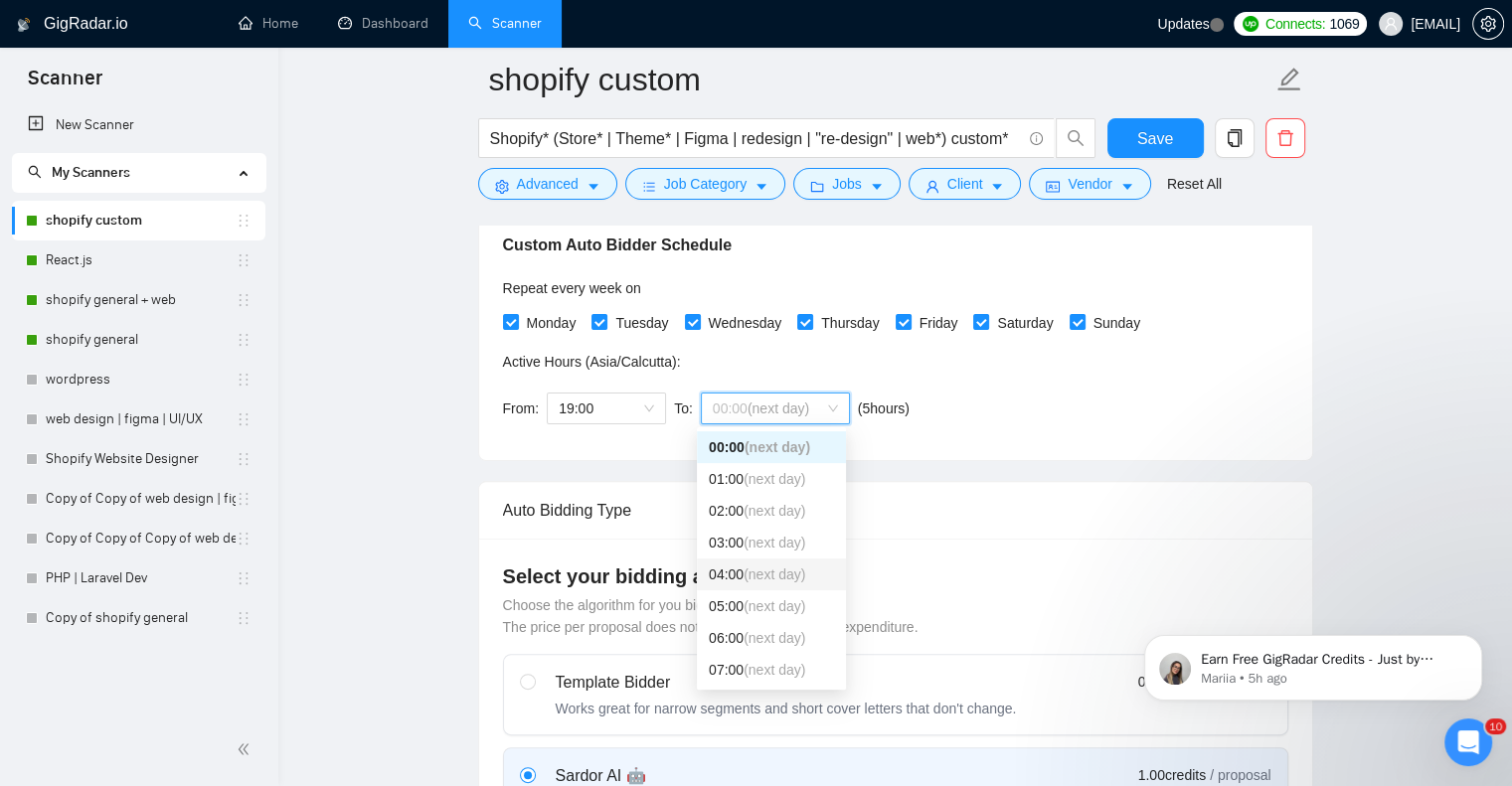 scroll, scrollTop: 131, scrollLeft: 0, axis: vertical 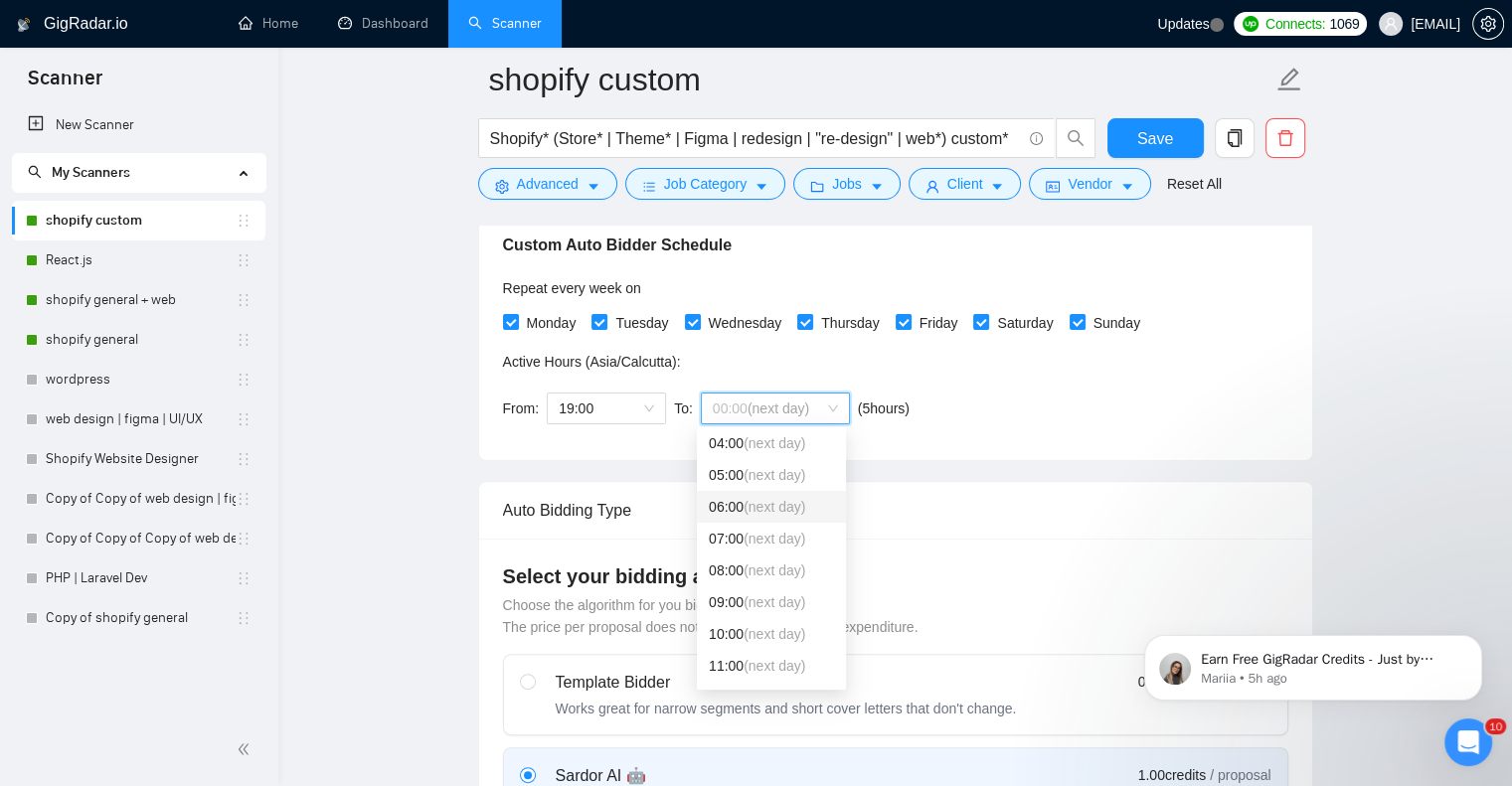 click on "(next day)" at bounding box center [774, 507] 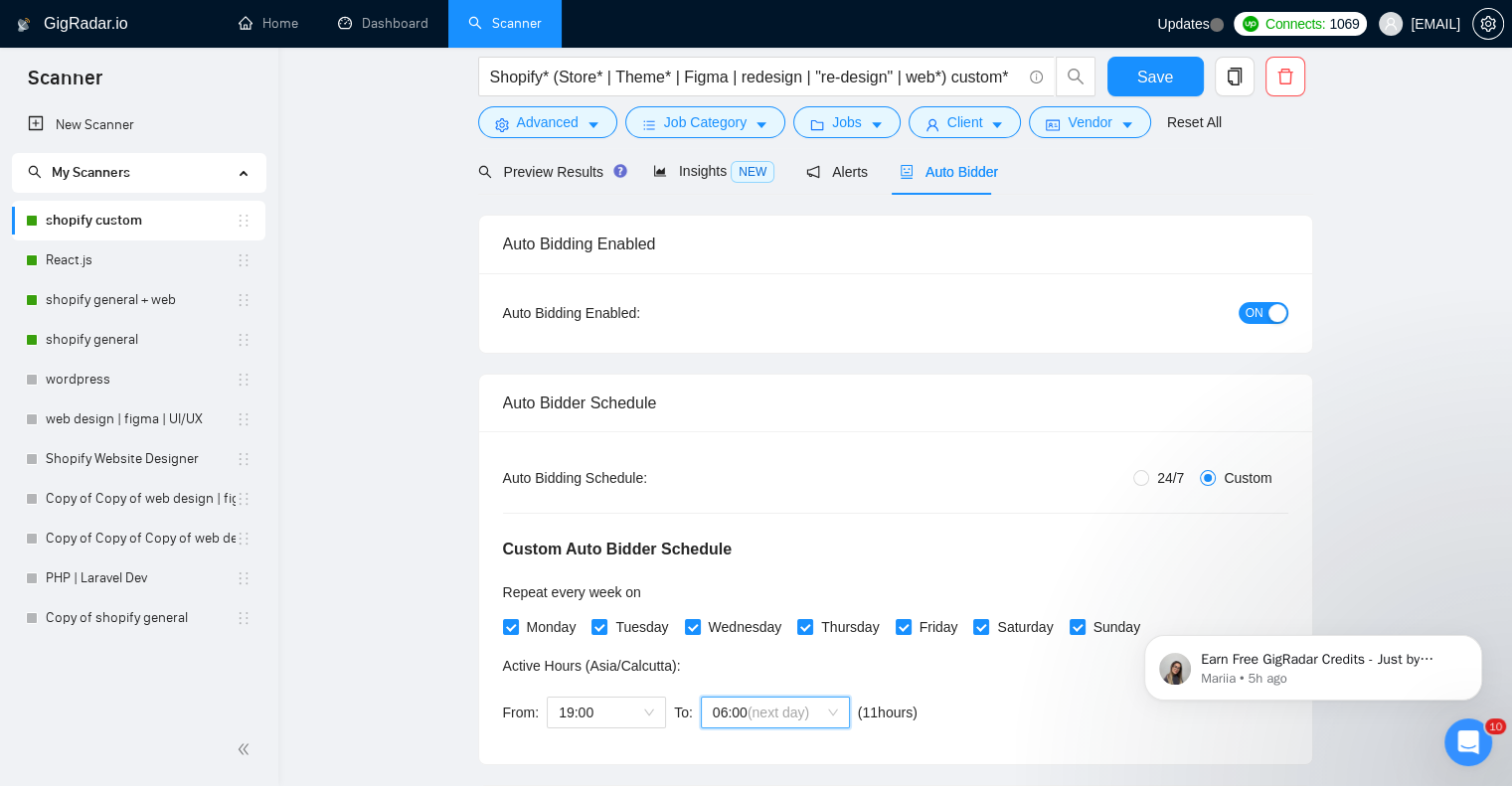scroll, scrollTop: 0, scrollLeft: 0, axis: both 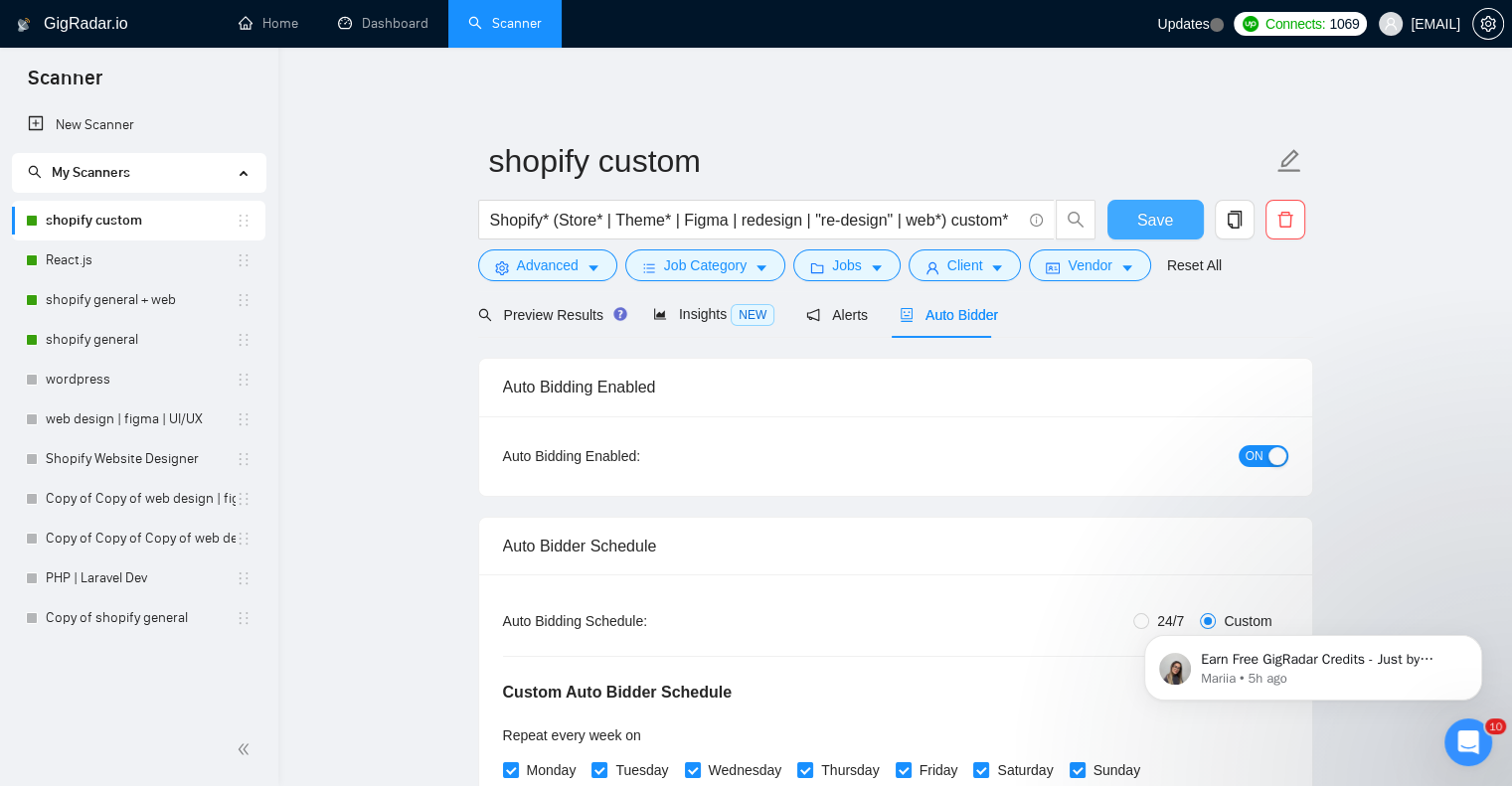 click on "Save" at bounding box center [1155, 220] 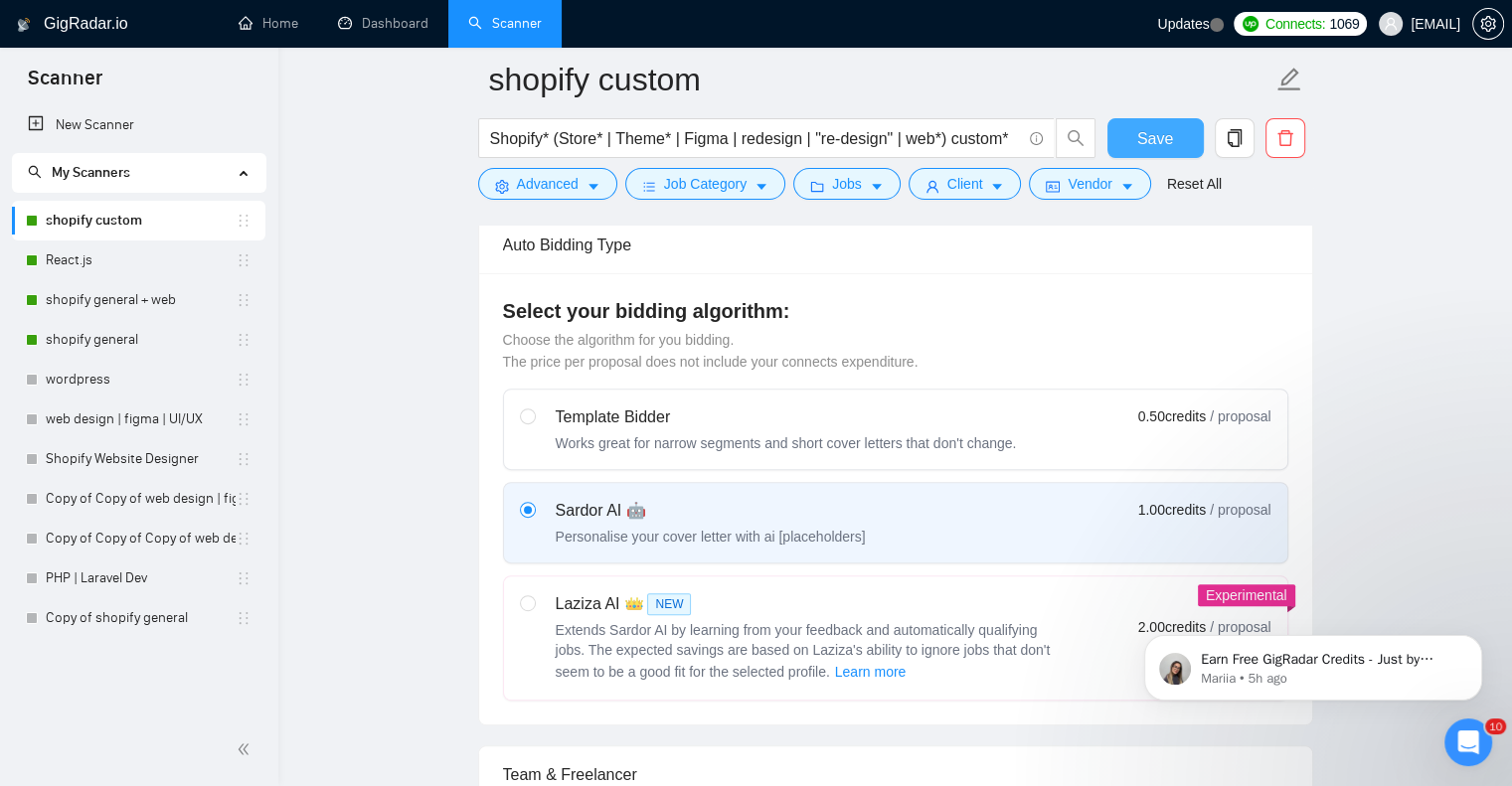 scroll, scrollTop: 463, scrollLeft: 0, axis: vertical 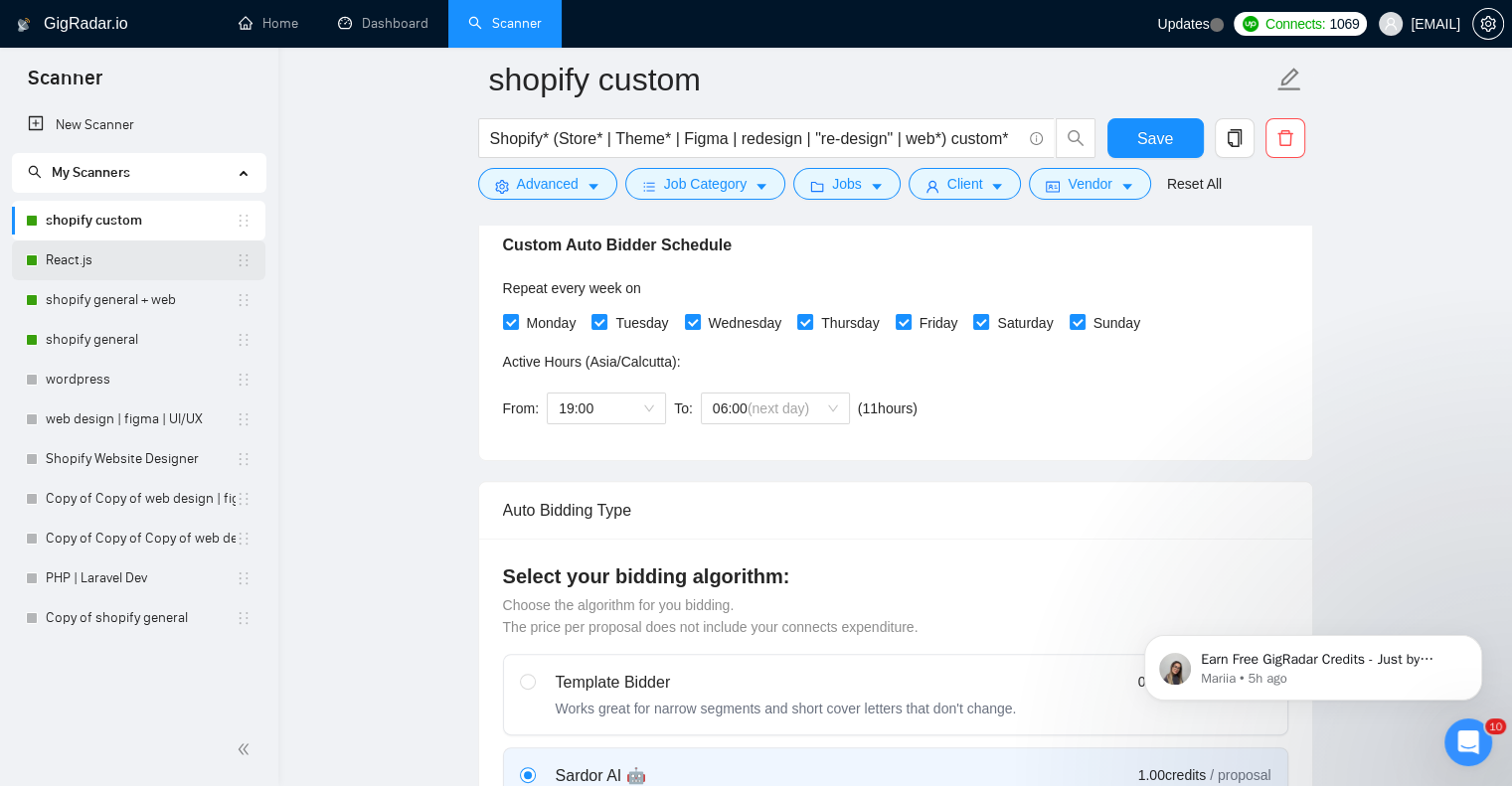 click on "React.js" at bounding box center [140, 260] 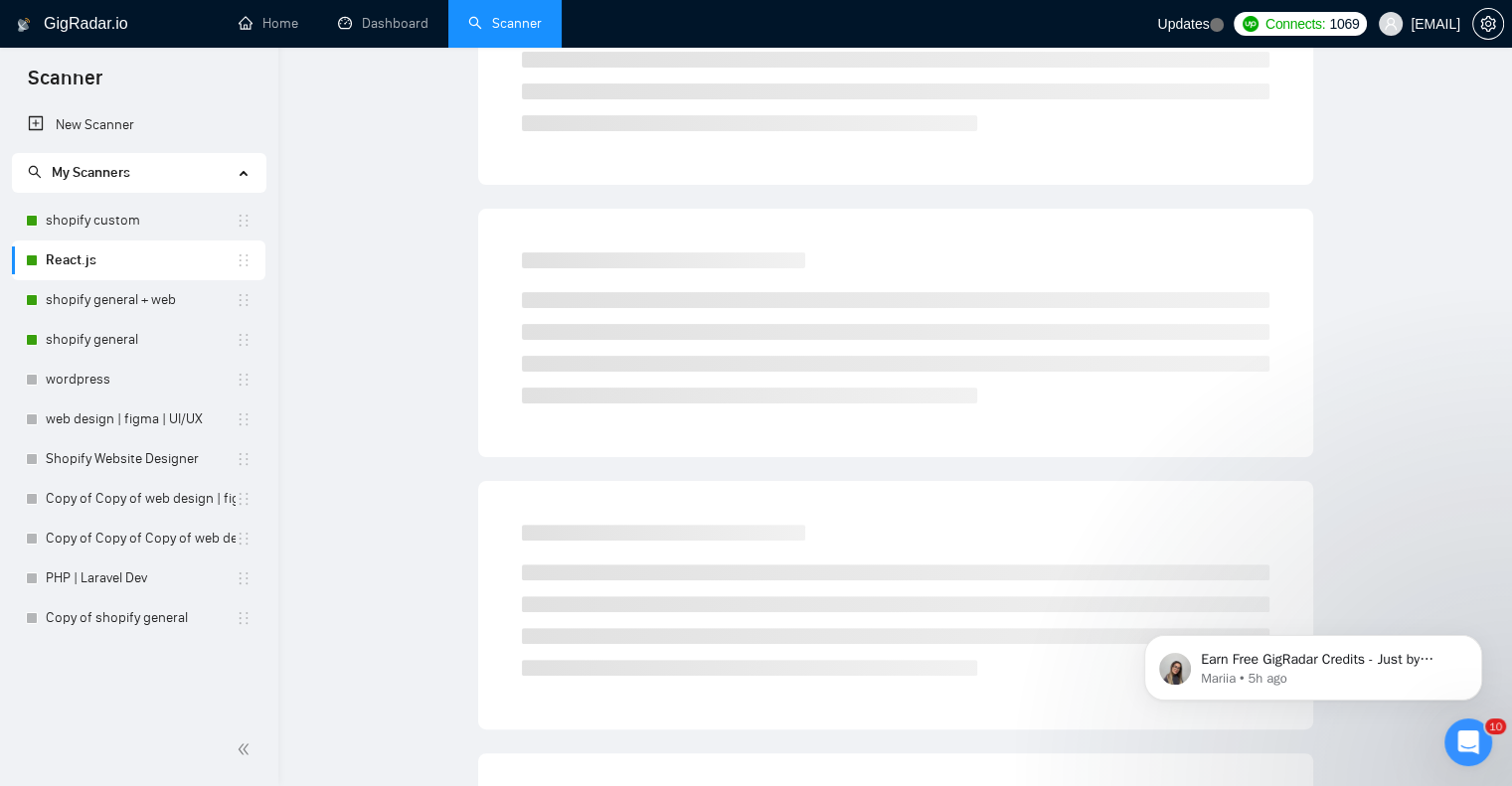 scroll, scrollTop: 0, scrollLeft: 0, axis: both 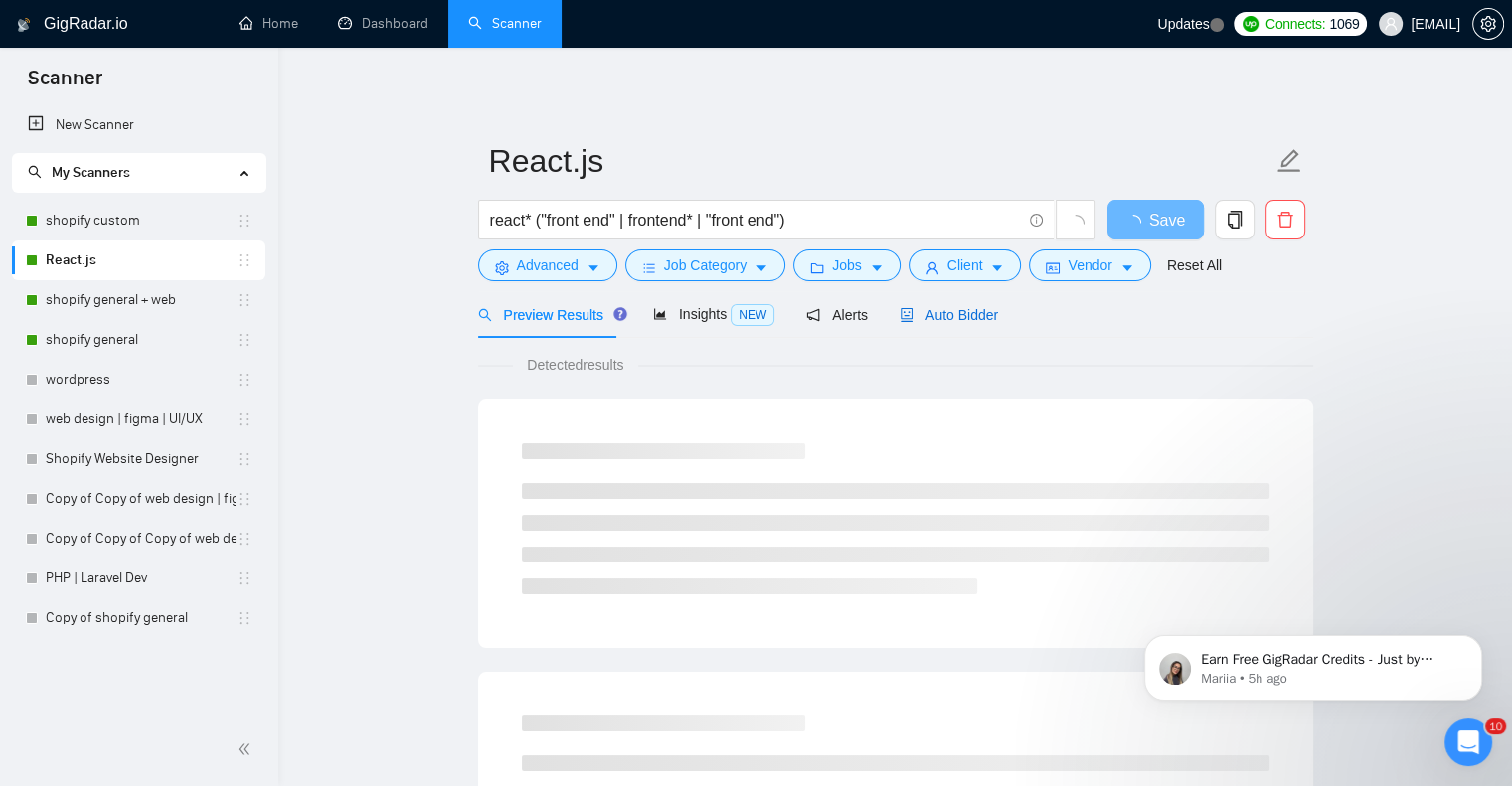 click on "Auto Bidder" at bounding box center (948, 315) 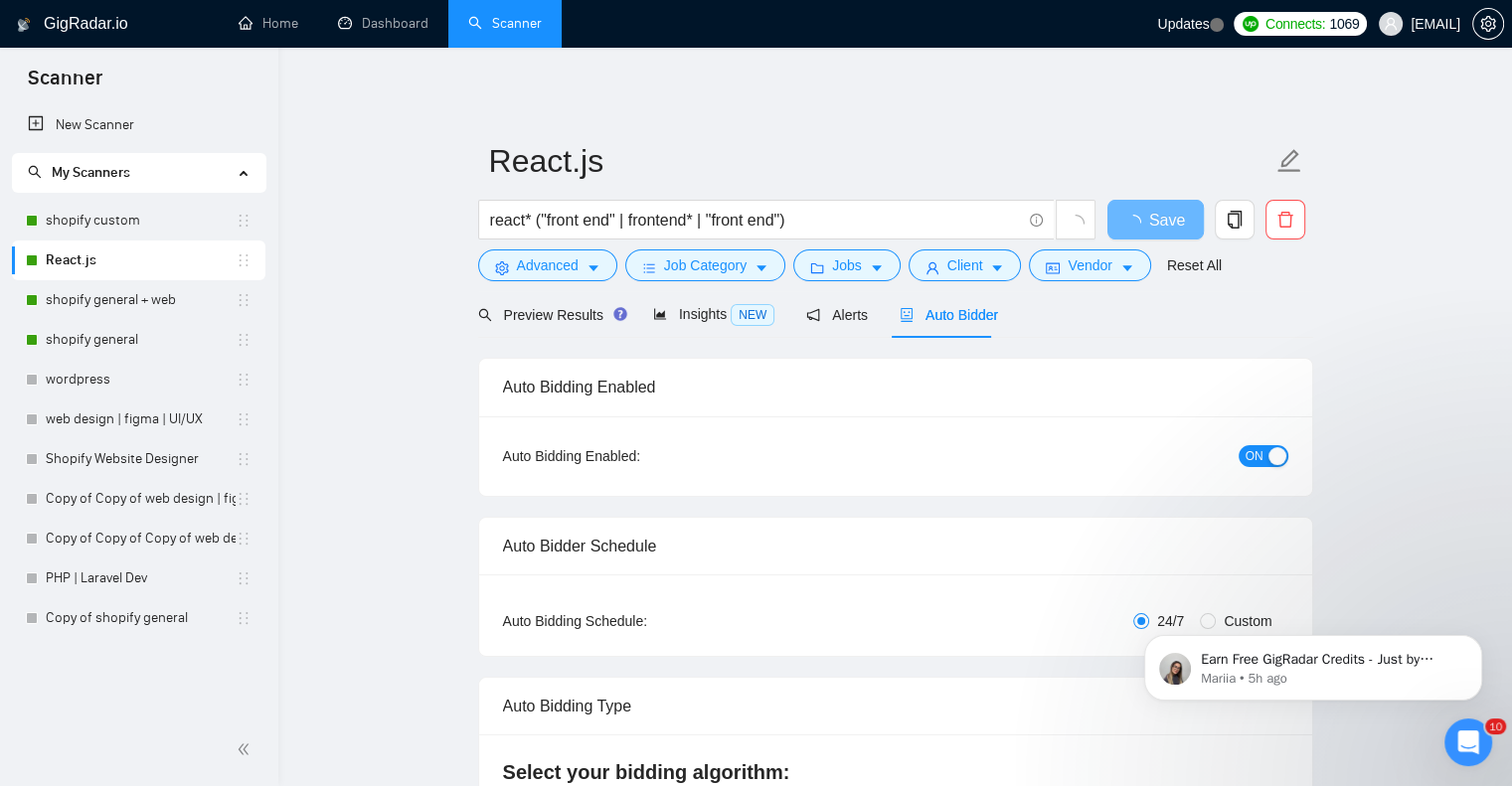 type 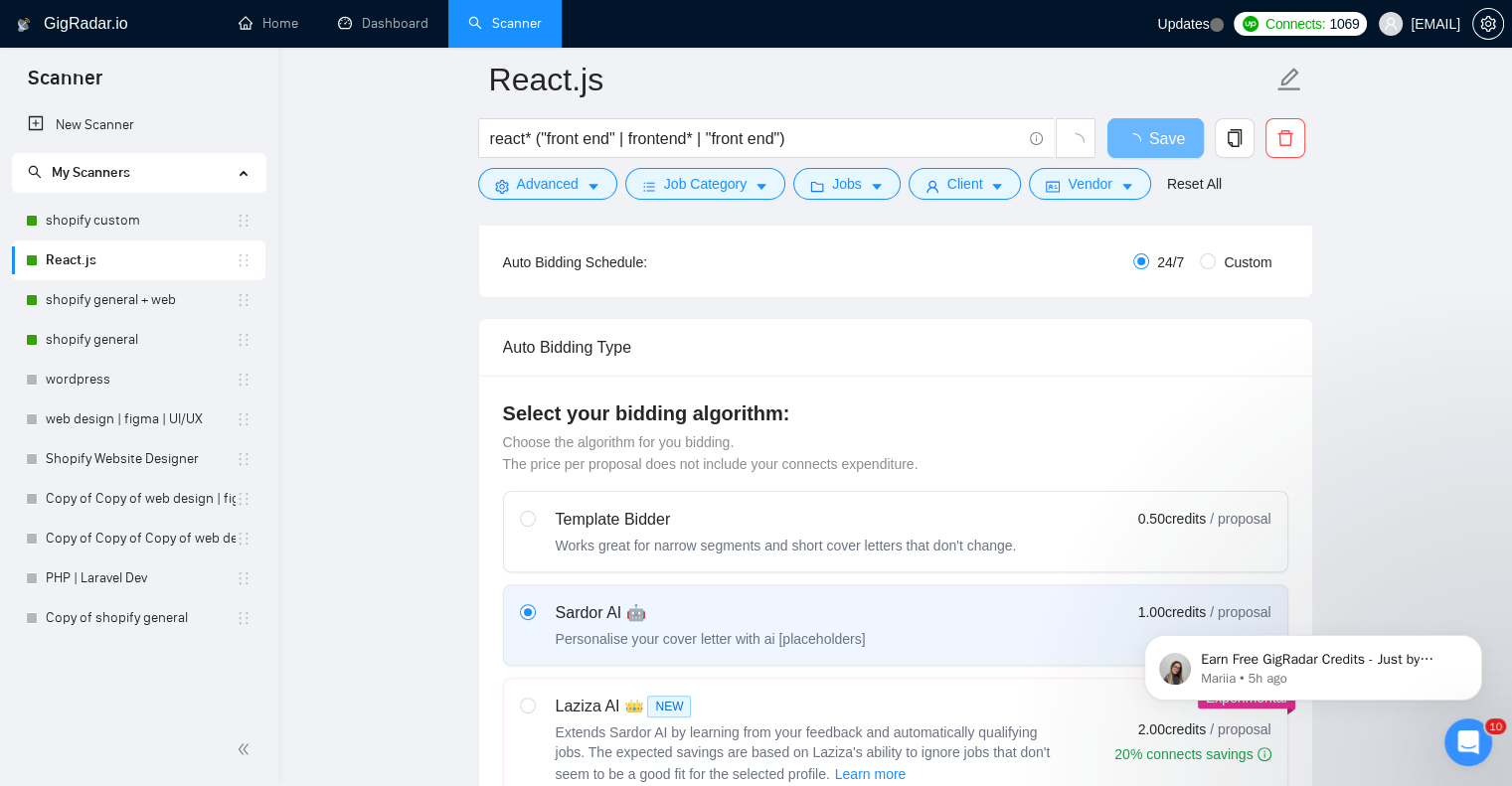 scroll, scrollTop: 397, scrollLeft: 0, axis: vertical 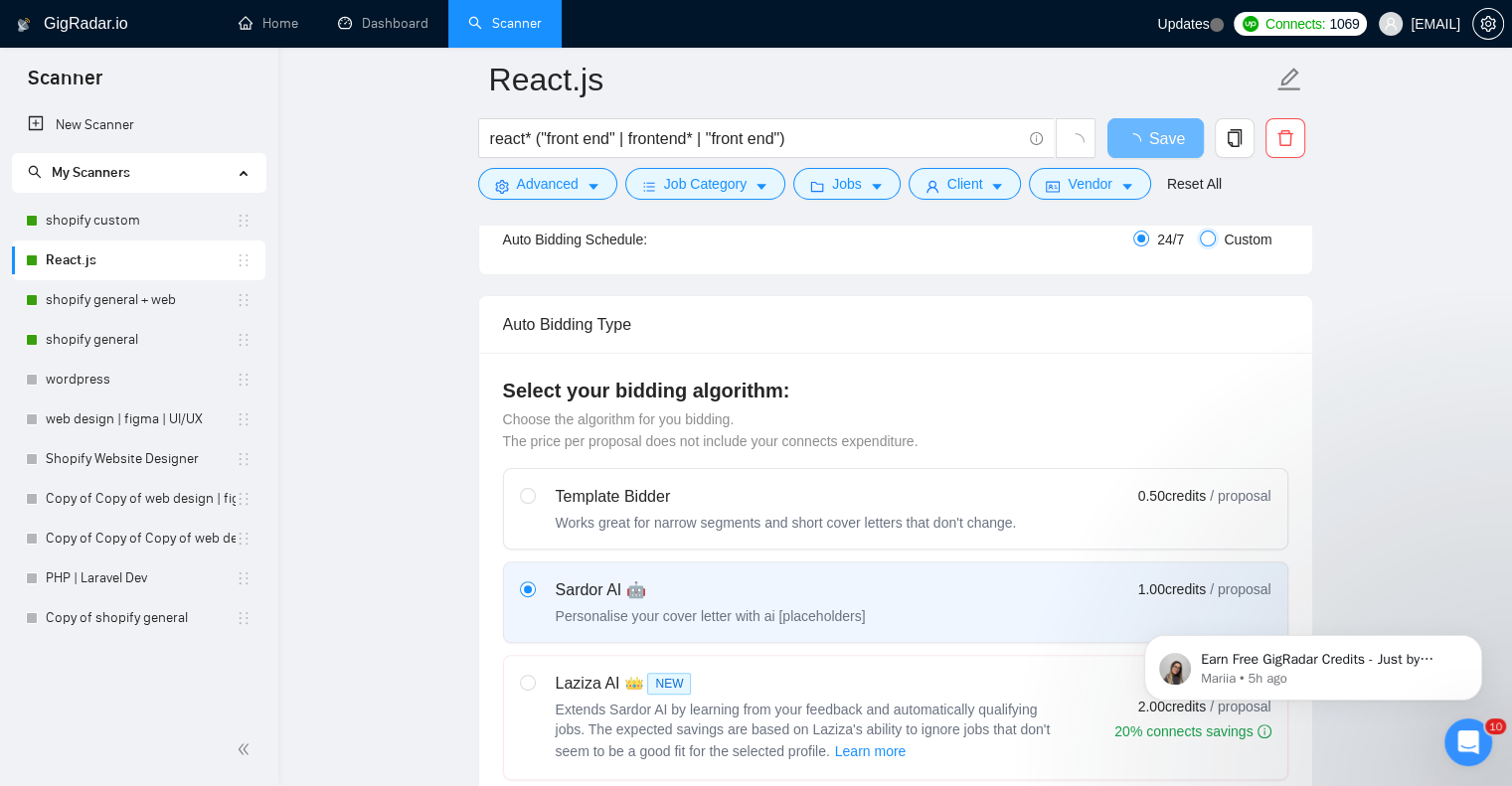 click on "Custom" at bounding box center (1208, 238) 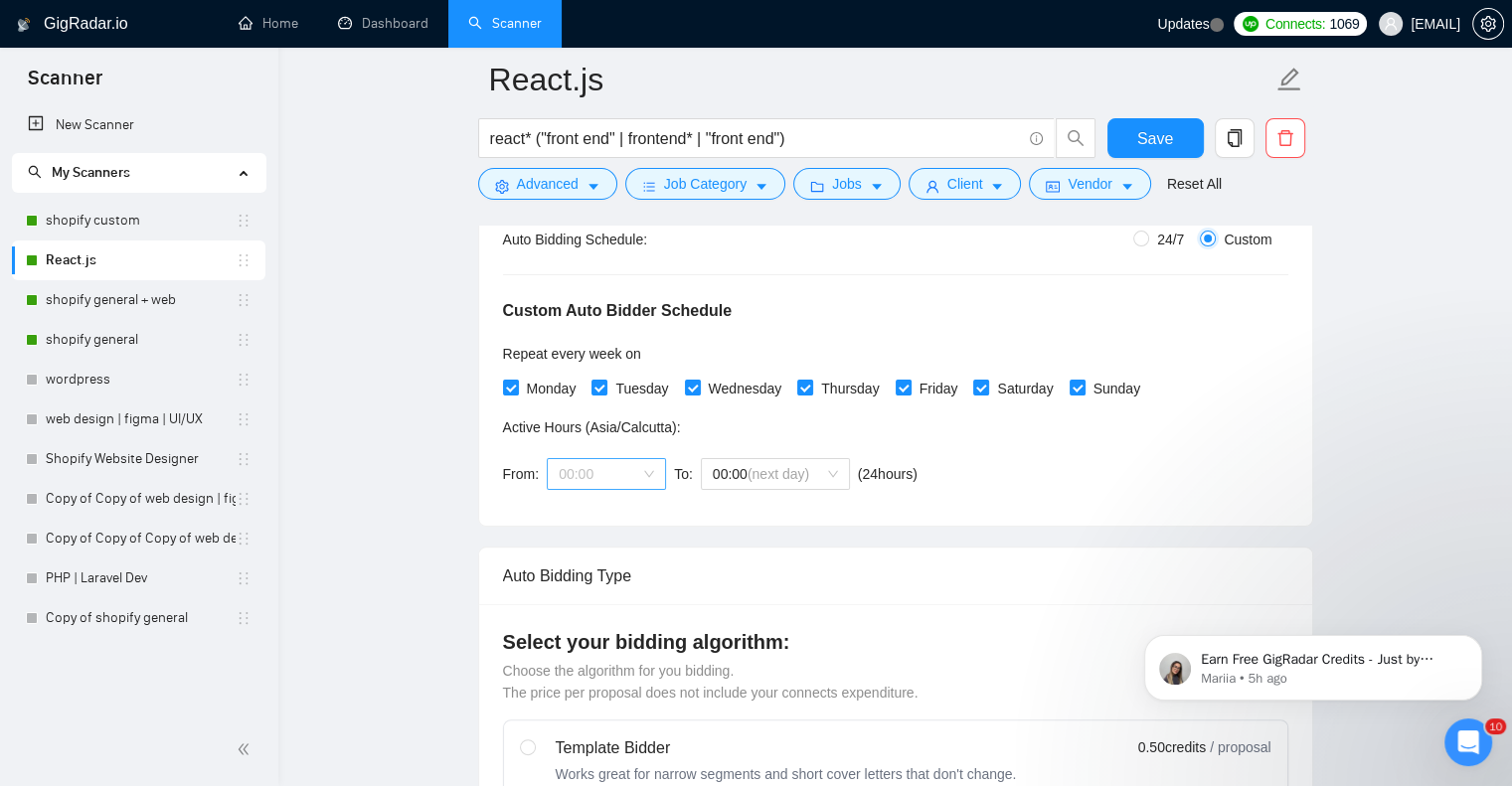 click on "00:00" at bounding box center [606, 474] 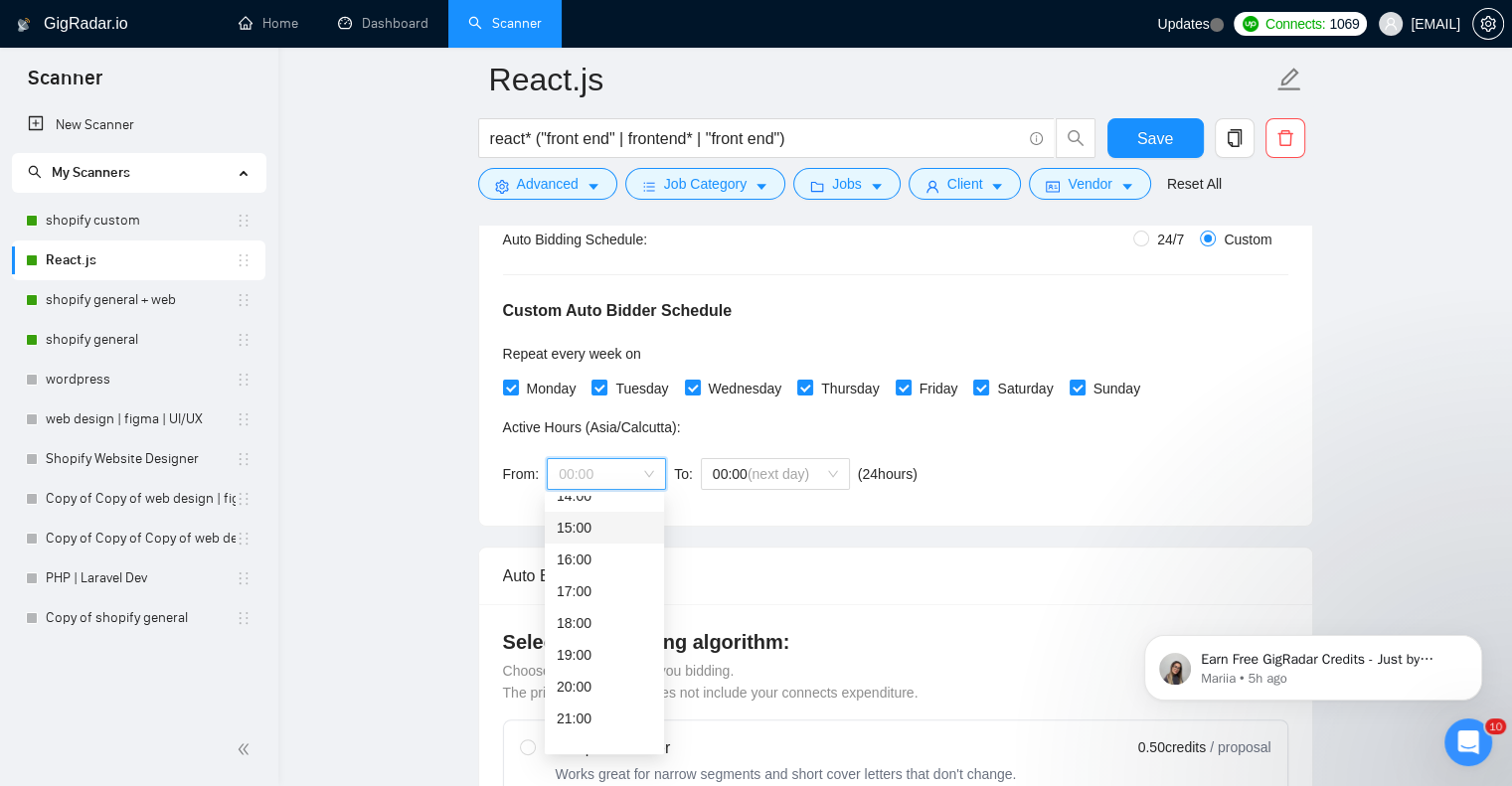 scroll, scrollTop: 509, scrollLeft: 0, axis: vertical 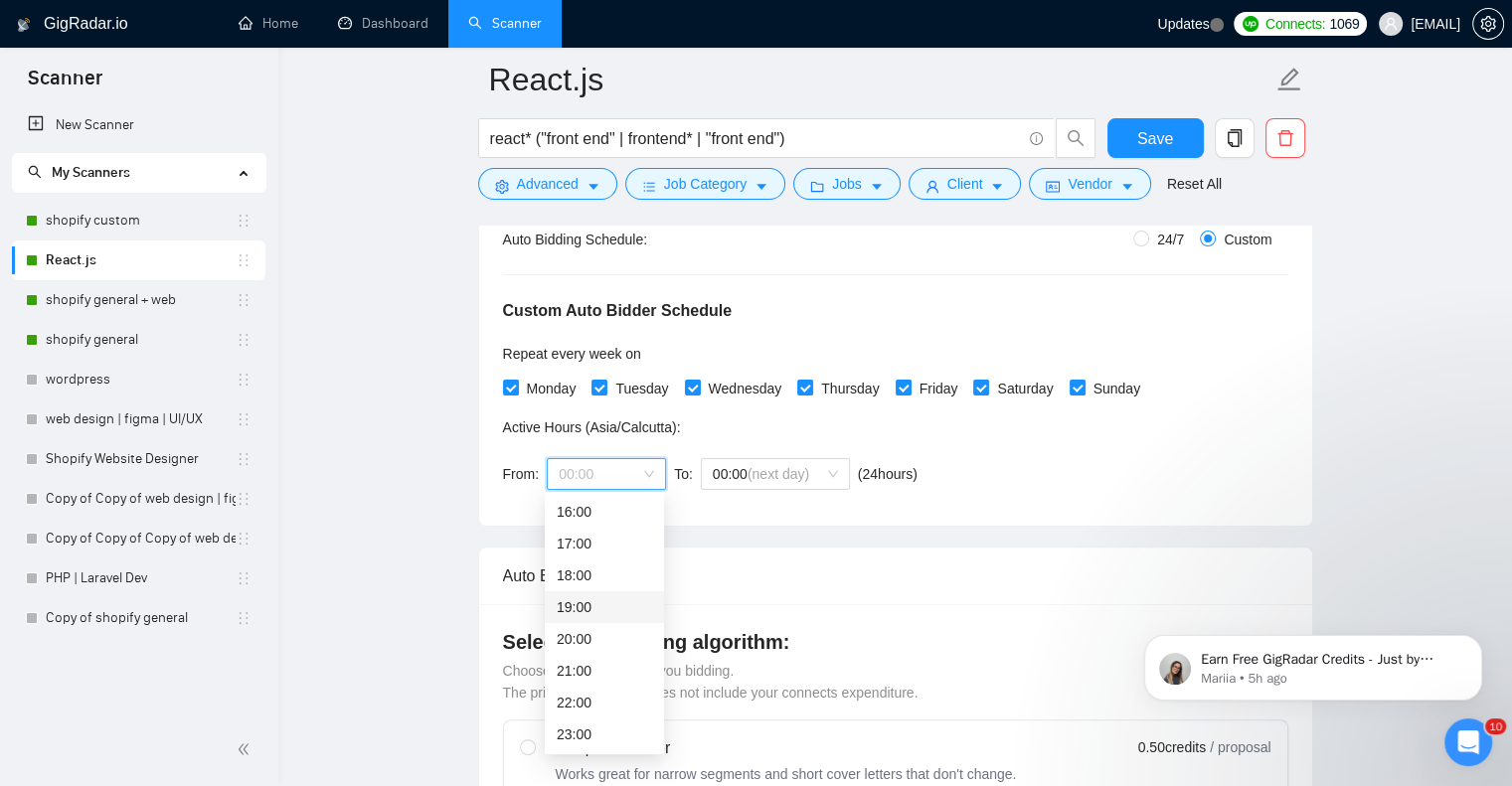 click on "19:00" at bounding box center [604, 607] 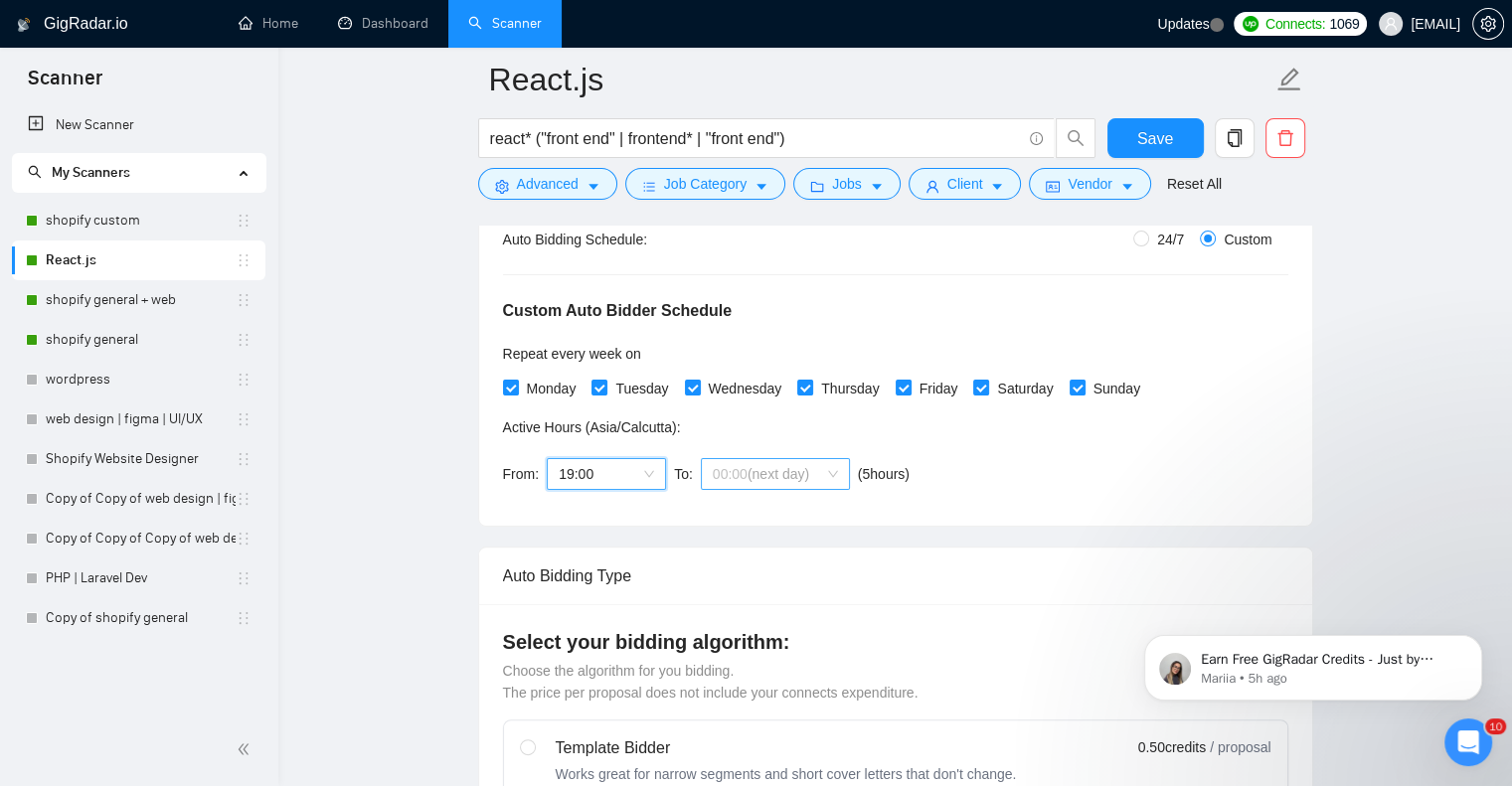 click on "00:00  (next day)" at bounding box center (775, 474) 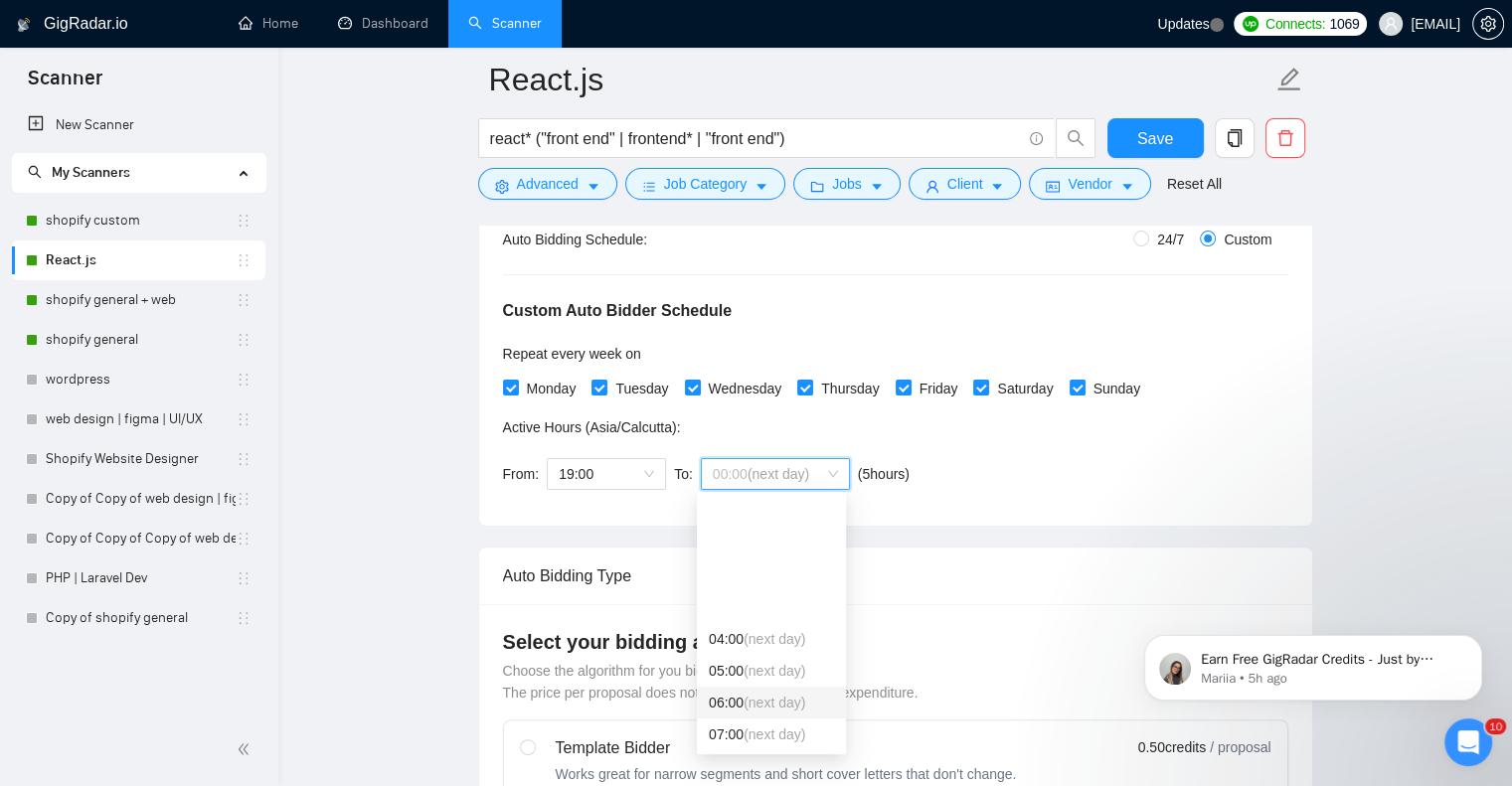 scroll, scrollTop: 131, scrollLeft: 0, axis: vertical 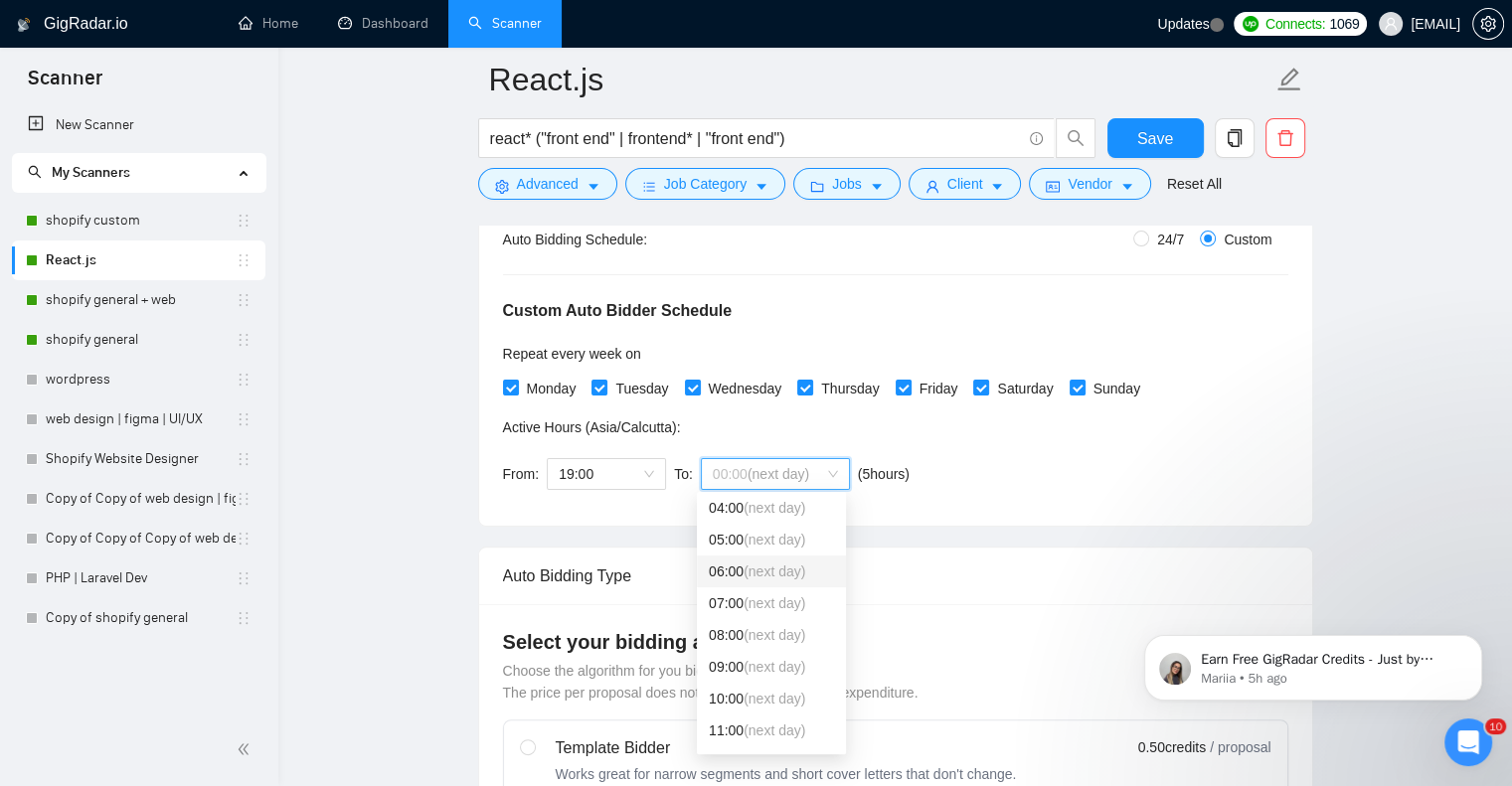 click on "(next day)" at bounding box center (774, 571) 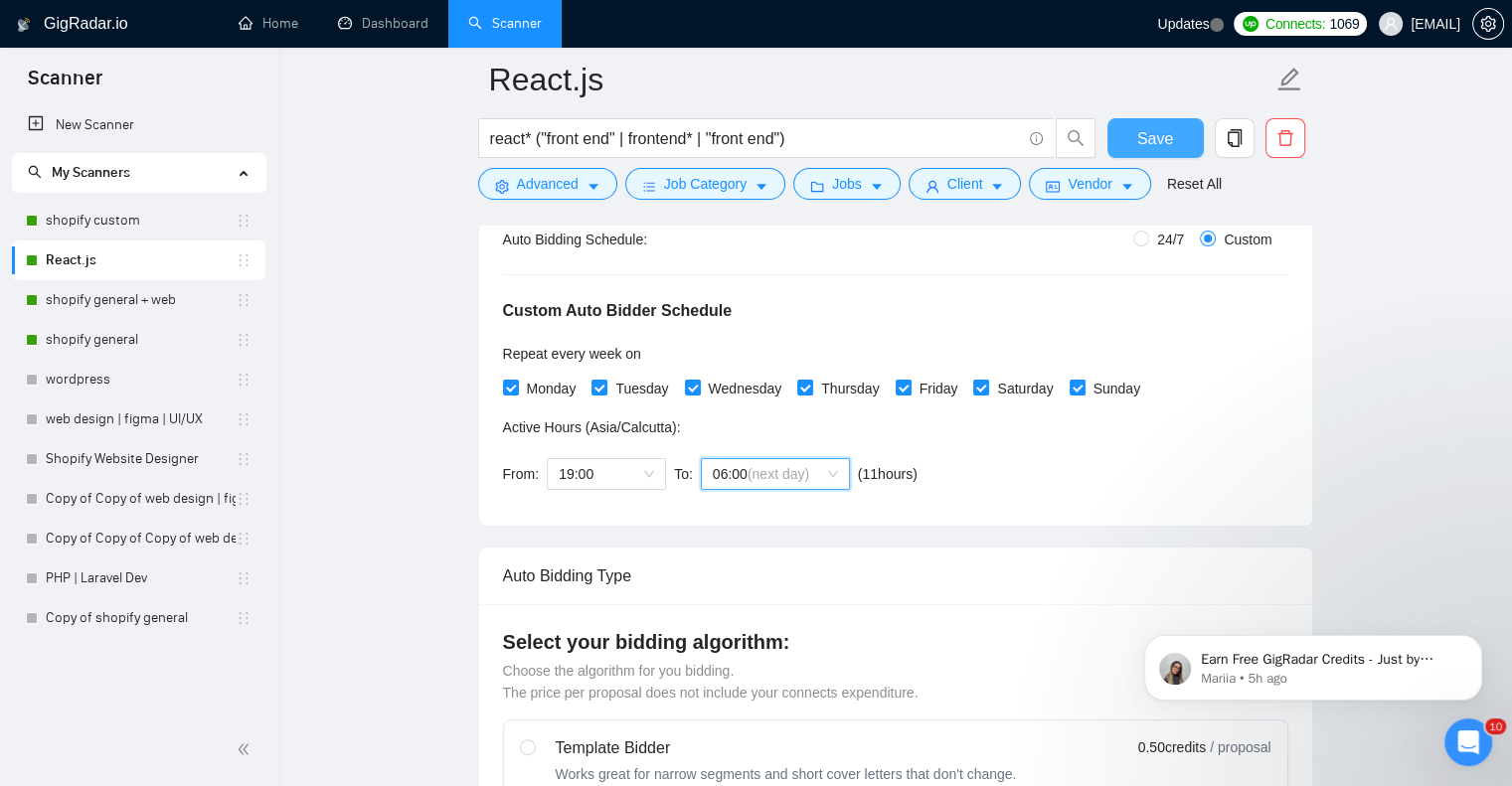 click on "Save" at bounding box center (1155, 138) 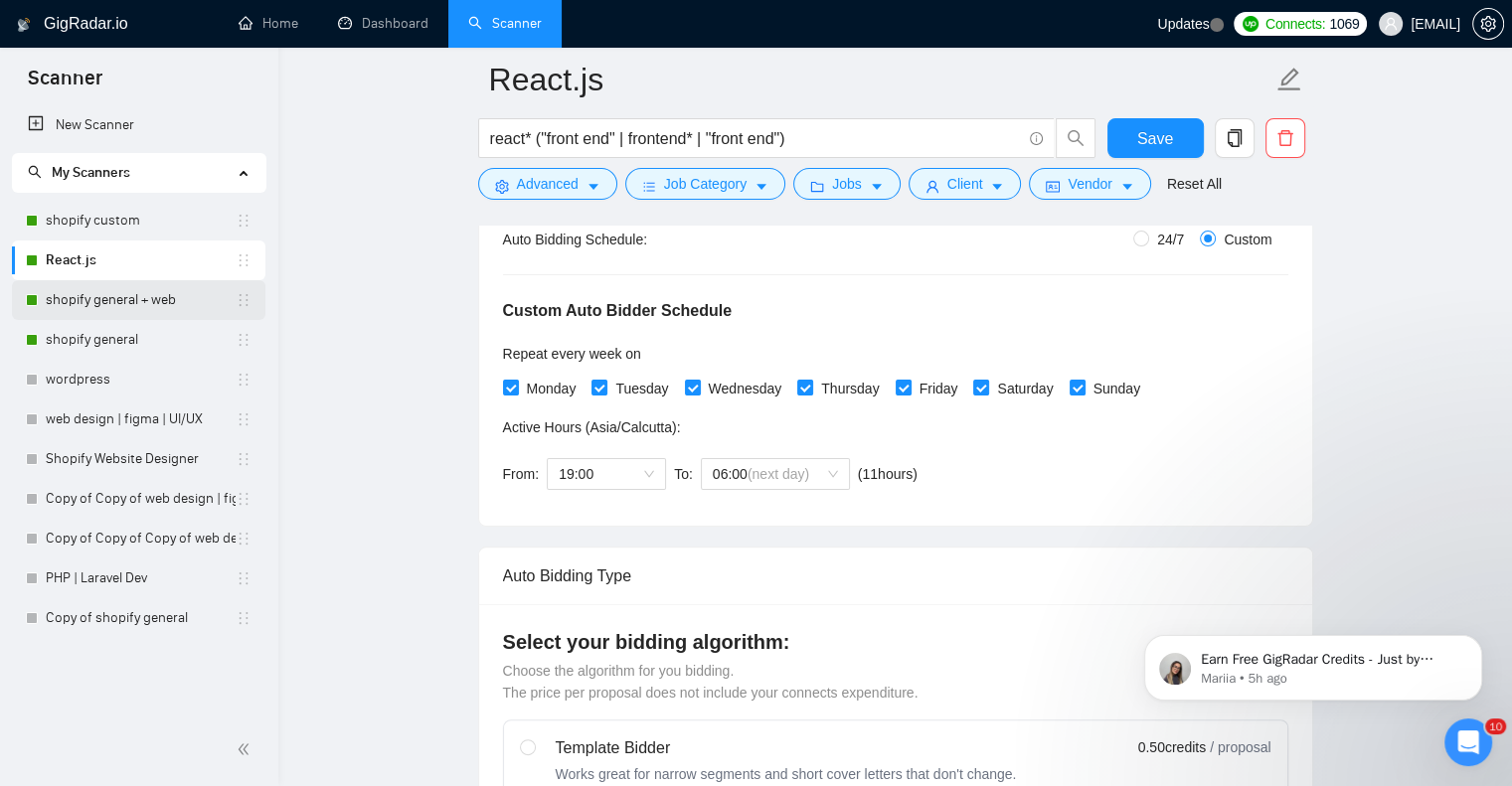 click on "shopify general + web" at bounding box center (140, 300) 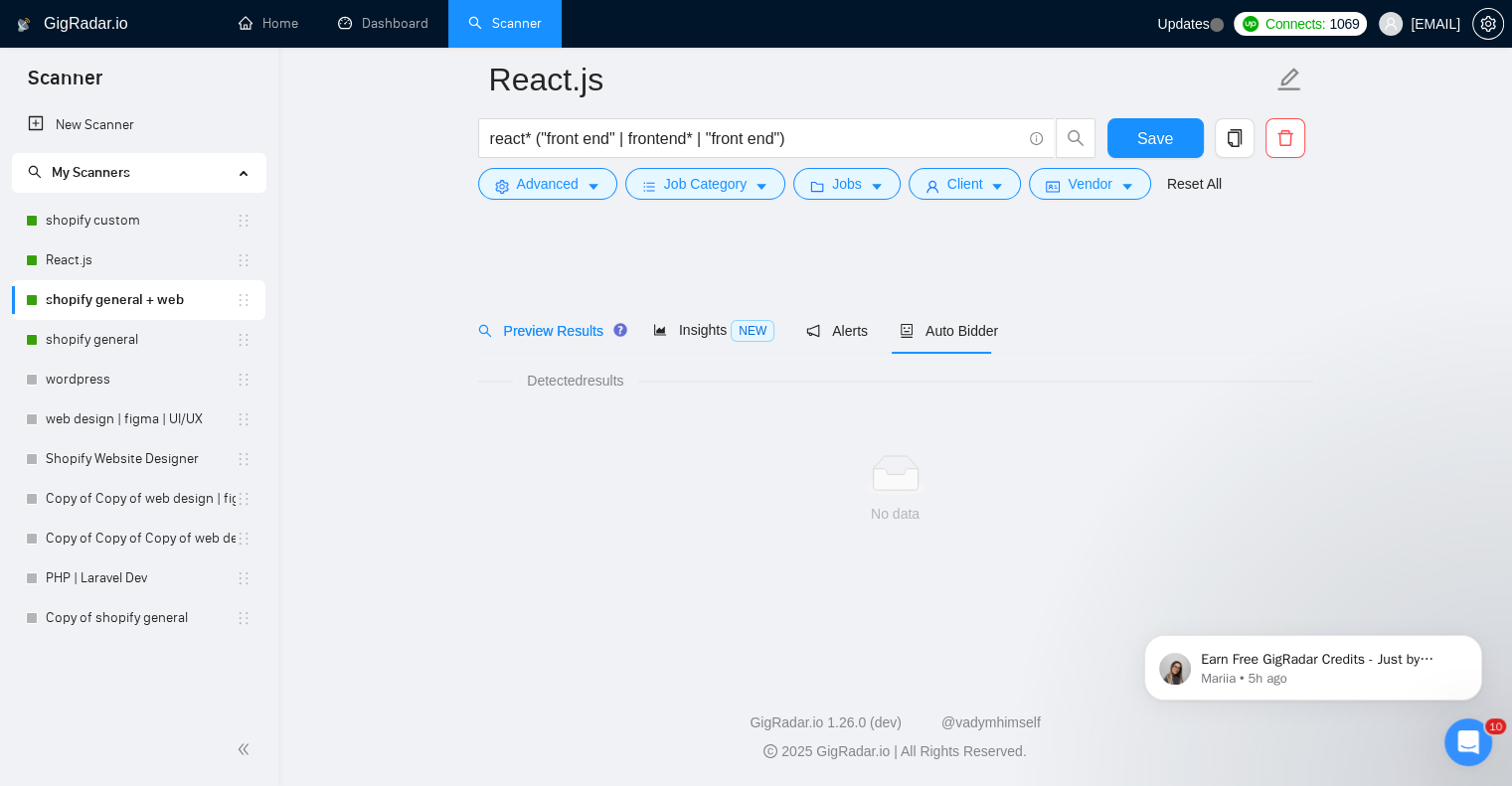 scroll, scrollTop: 0, scrollLeft: 0, axis: both 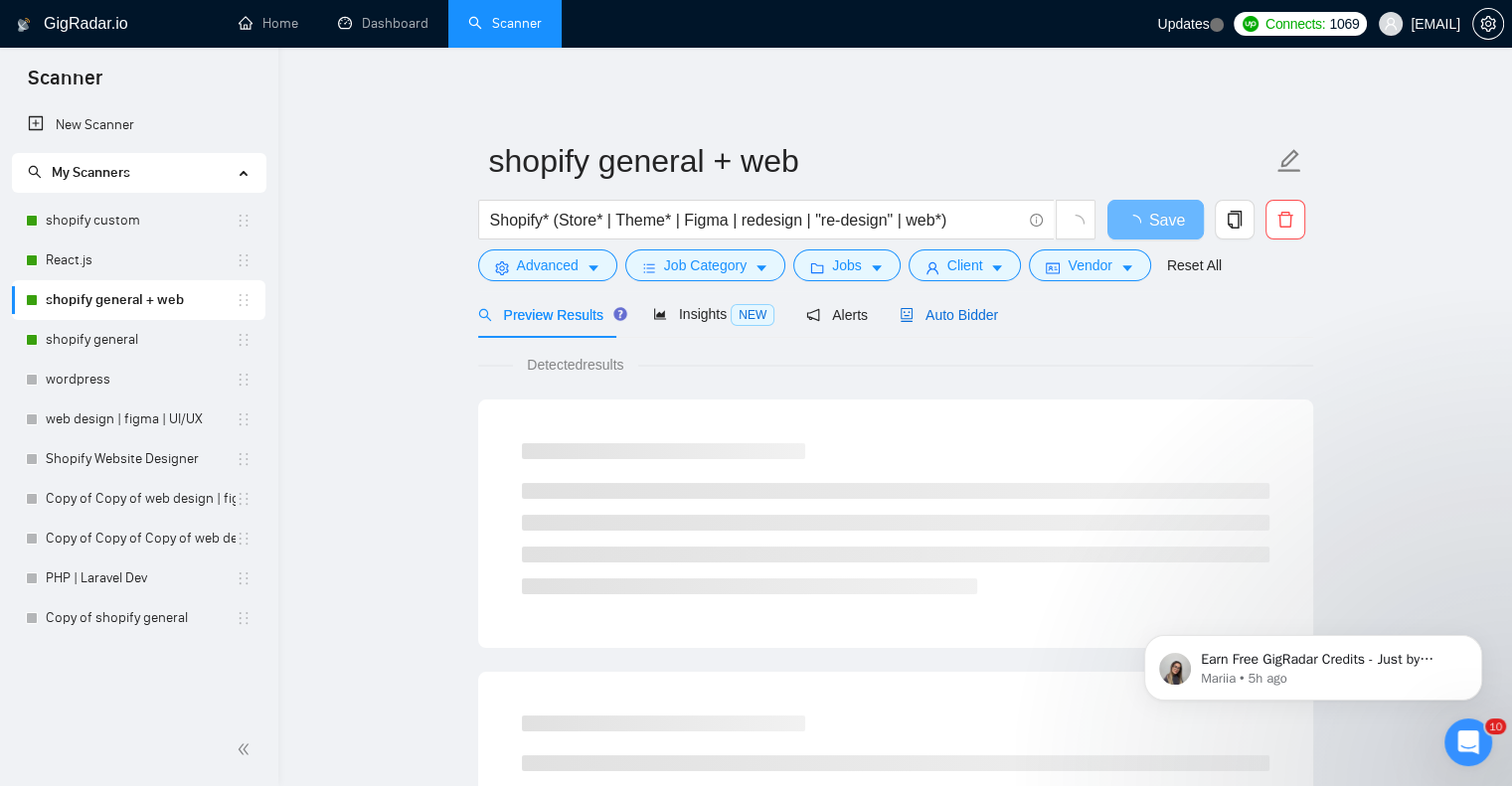 click on "Auto Bidder" at bounding box center [948, 315] 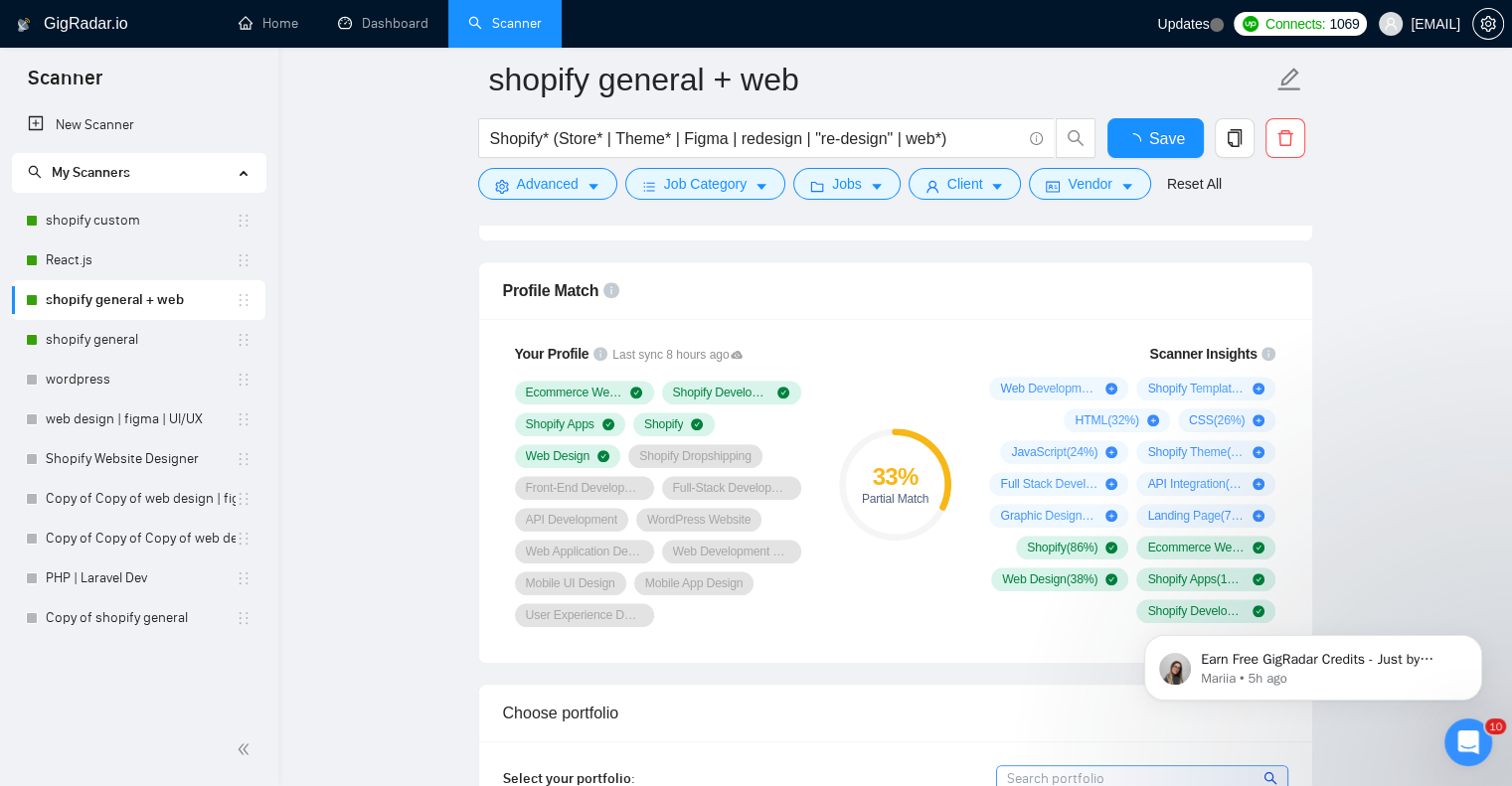 type 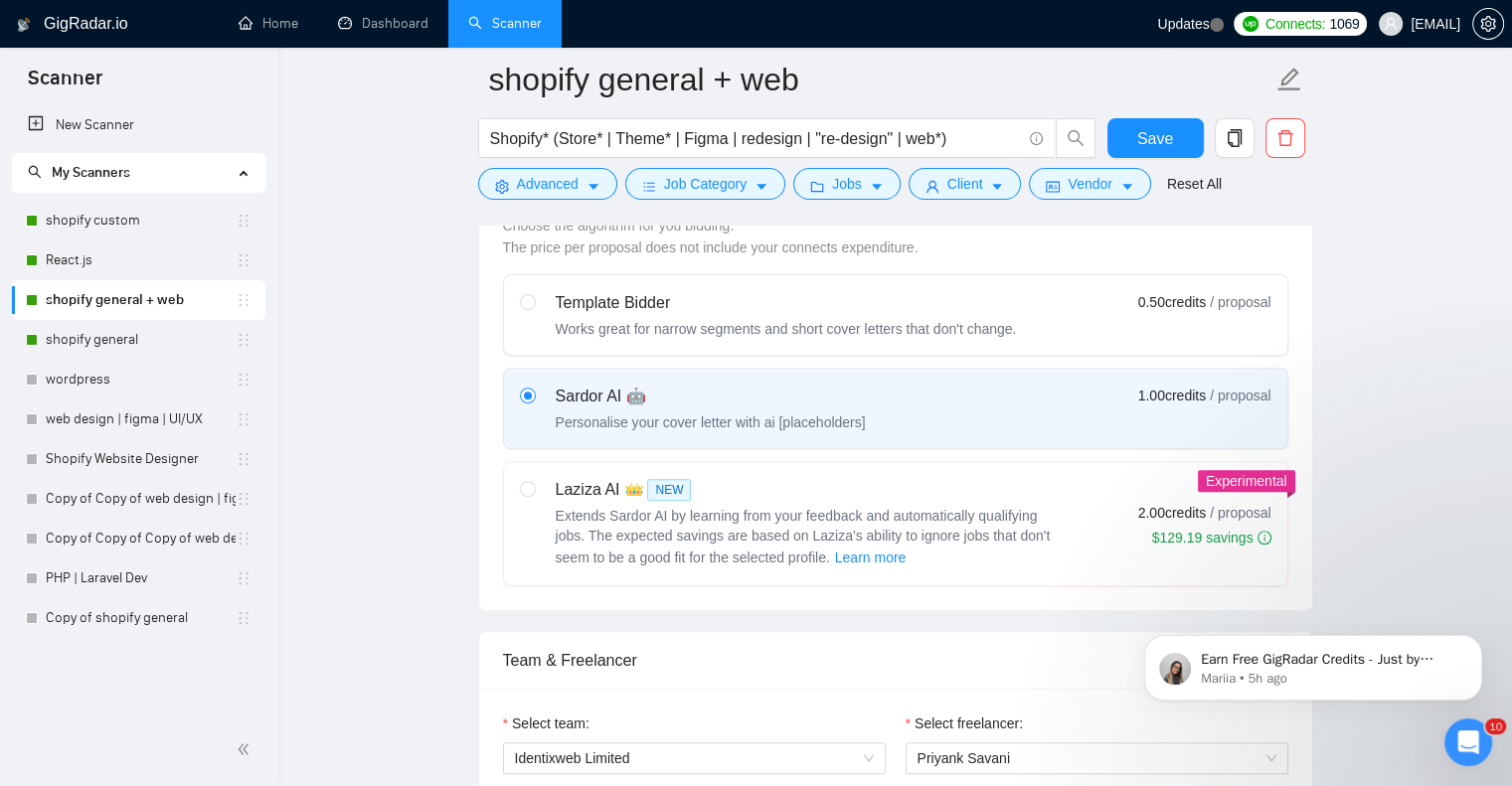 scroll, scrollTop: 331, scrollLeft: 0, axis: vertical 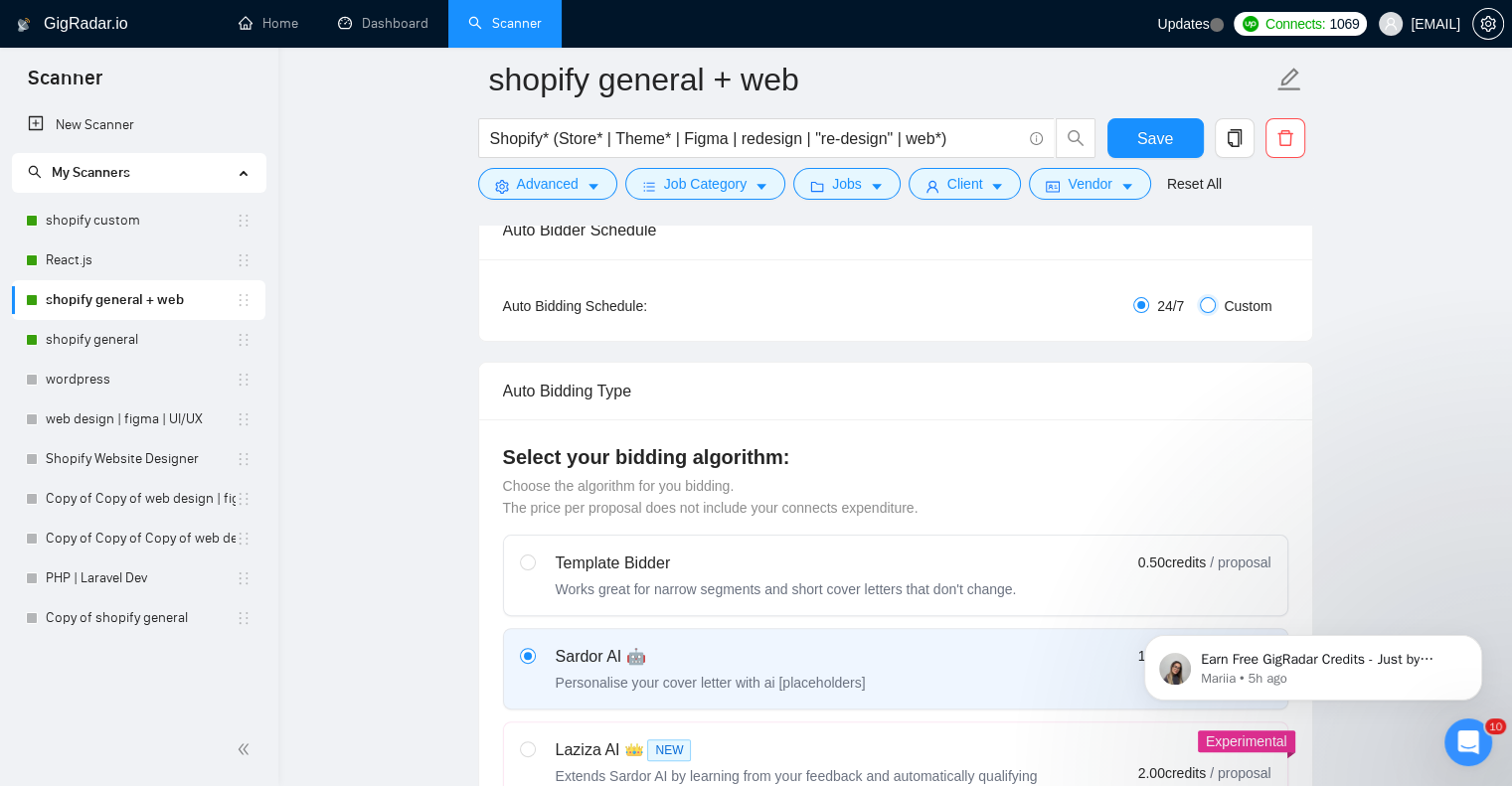 click on "Custom" at bounding box center [1208, 305] 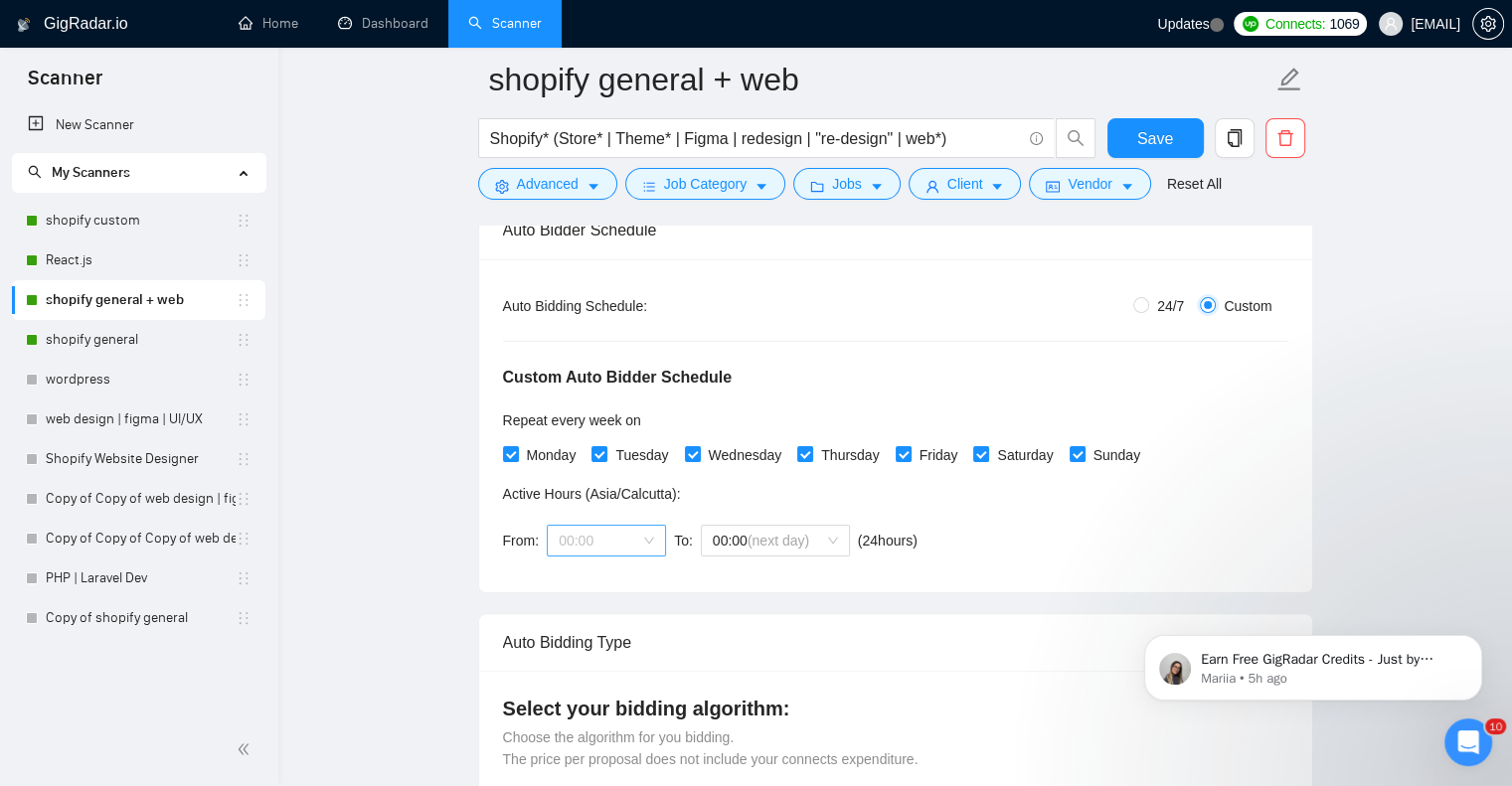 click on "00:00" at bounding box center [606, 541] 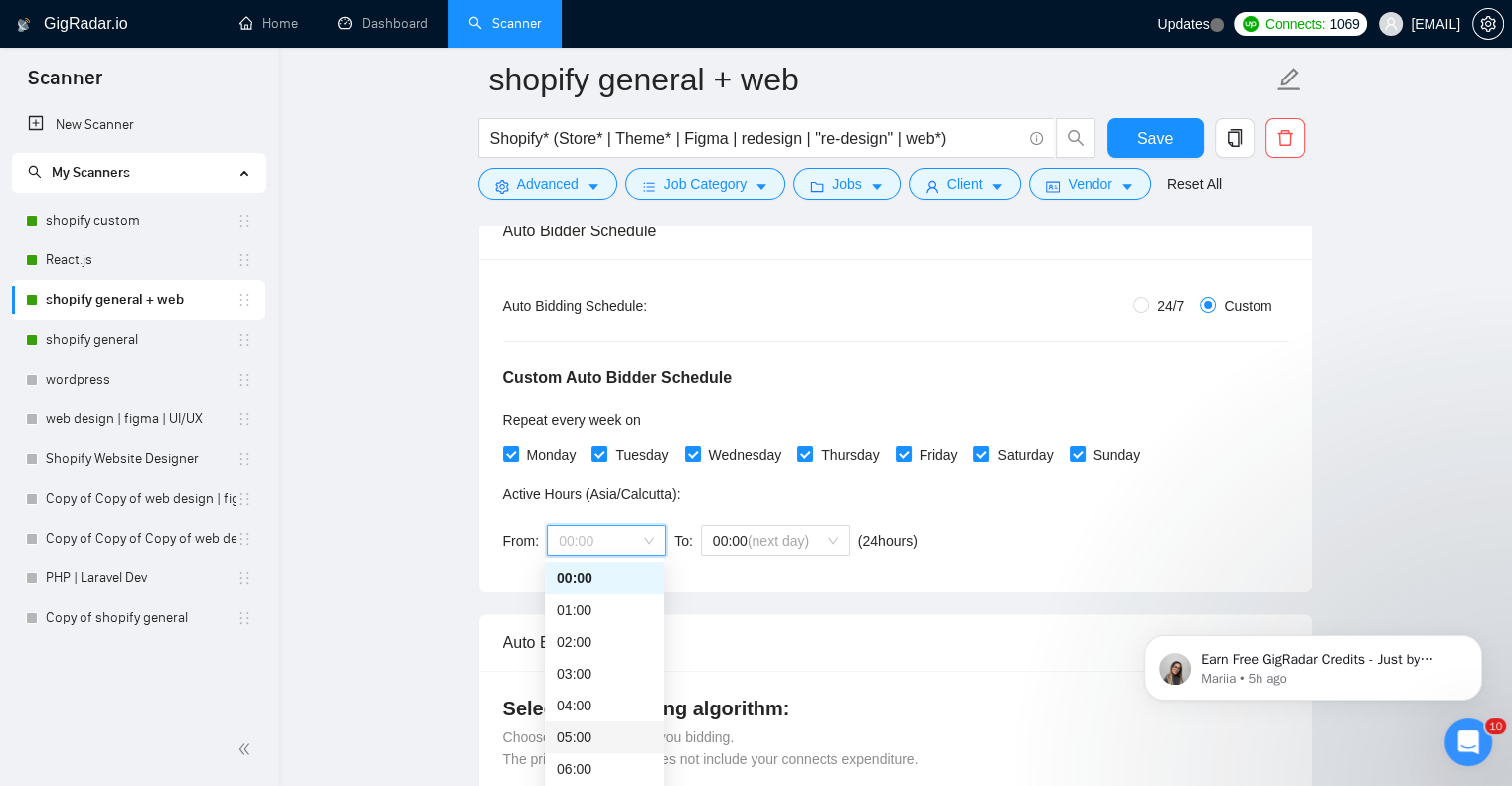 scroll, scrollTop: 66, scrollLeft: 0, axis: vertical 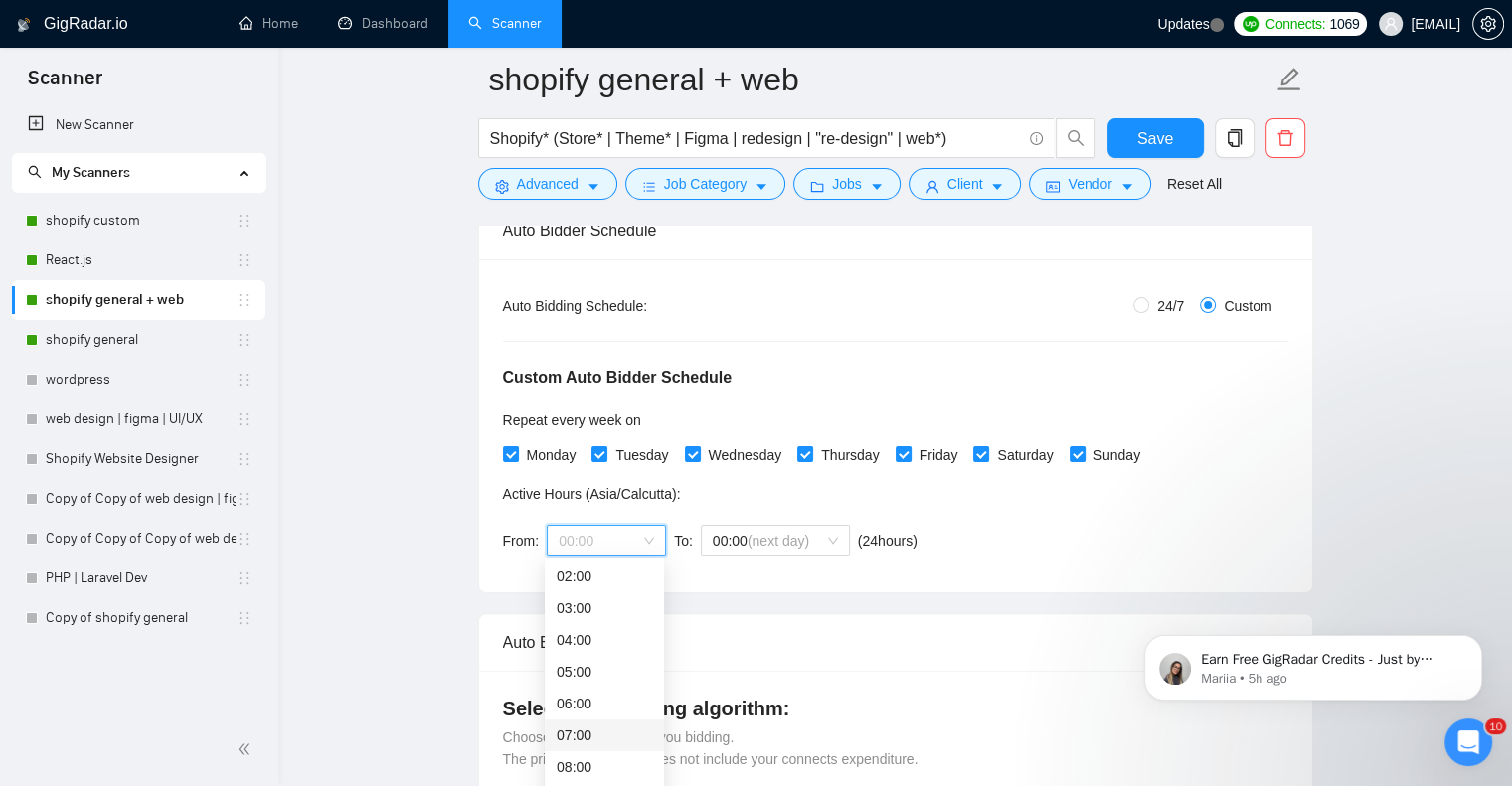 click on "07:00" at bounding box center [604, 735] 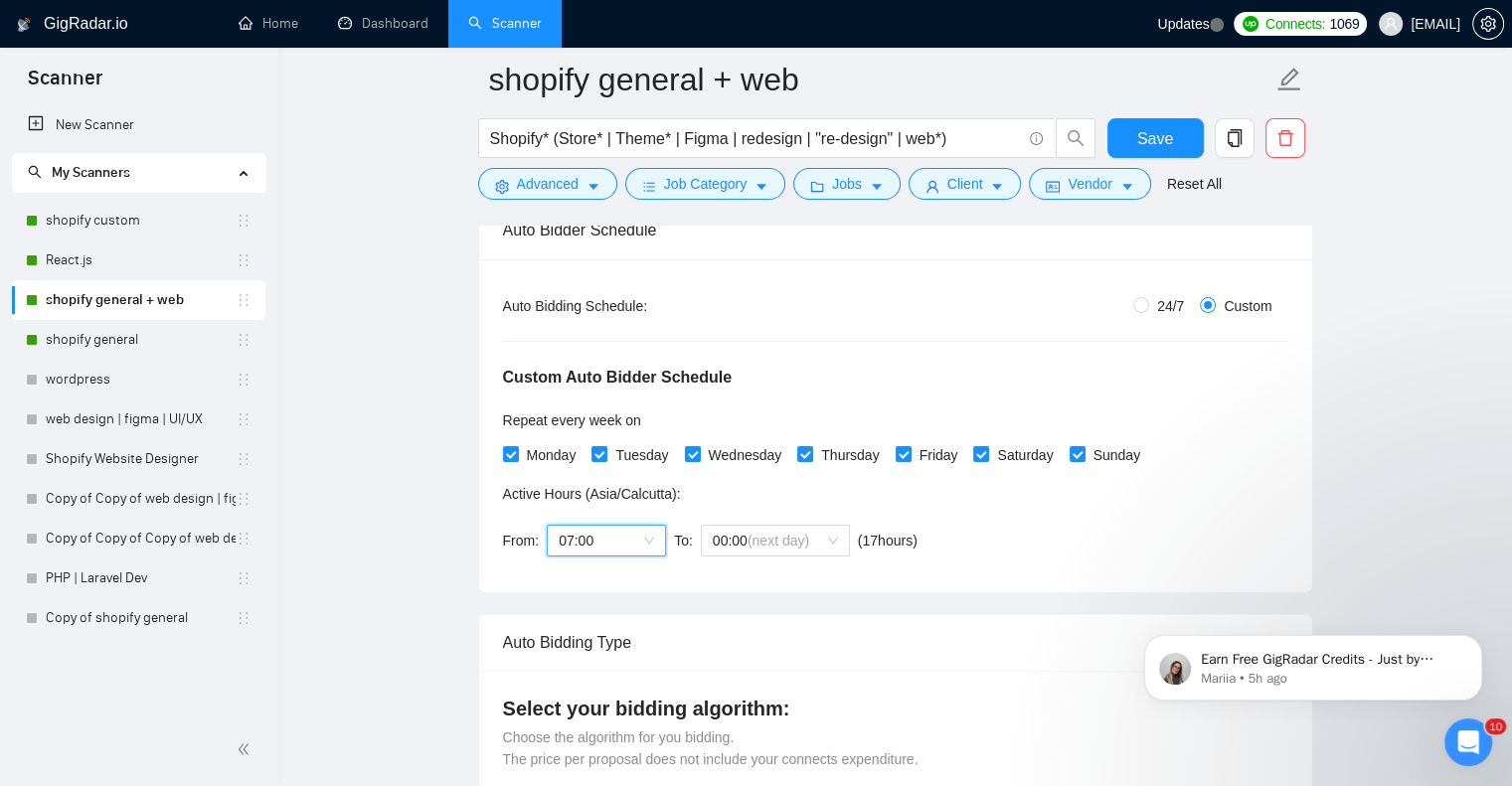 click on "07:00" at bounding box center [606, 541] 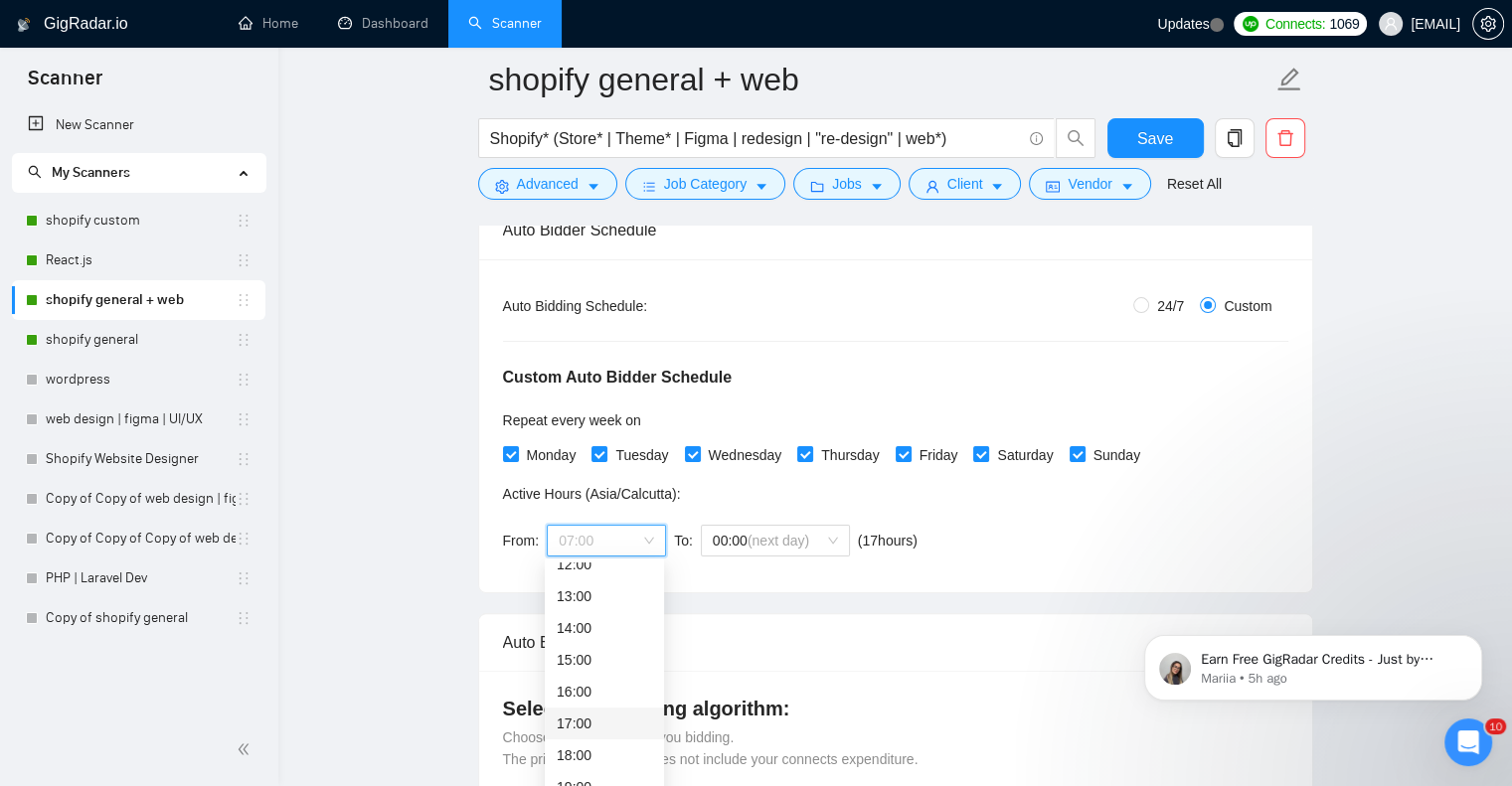 scroll, scrollTop: 461, scrollLeft: 0, axis: vertical 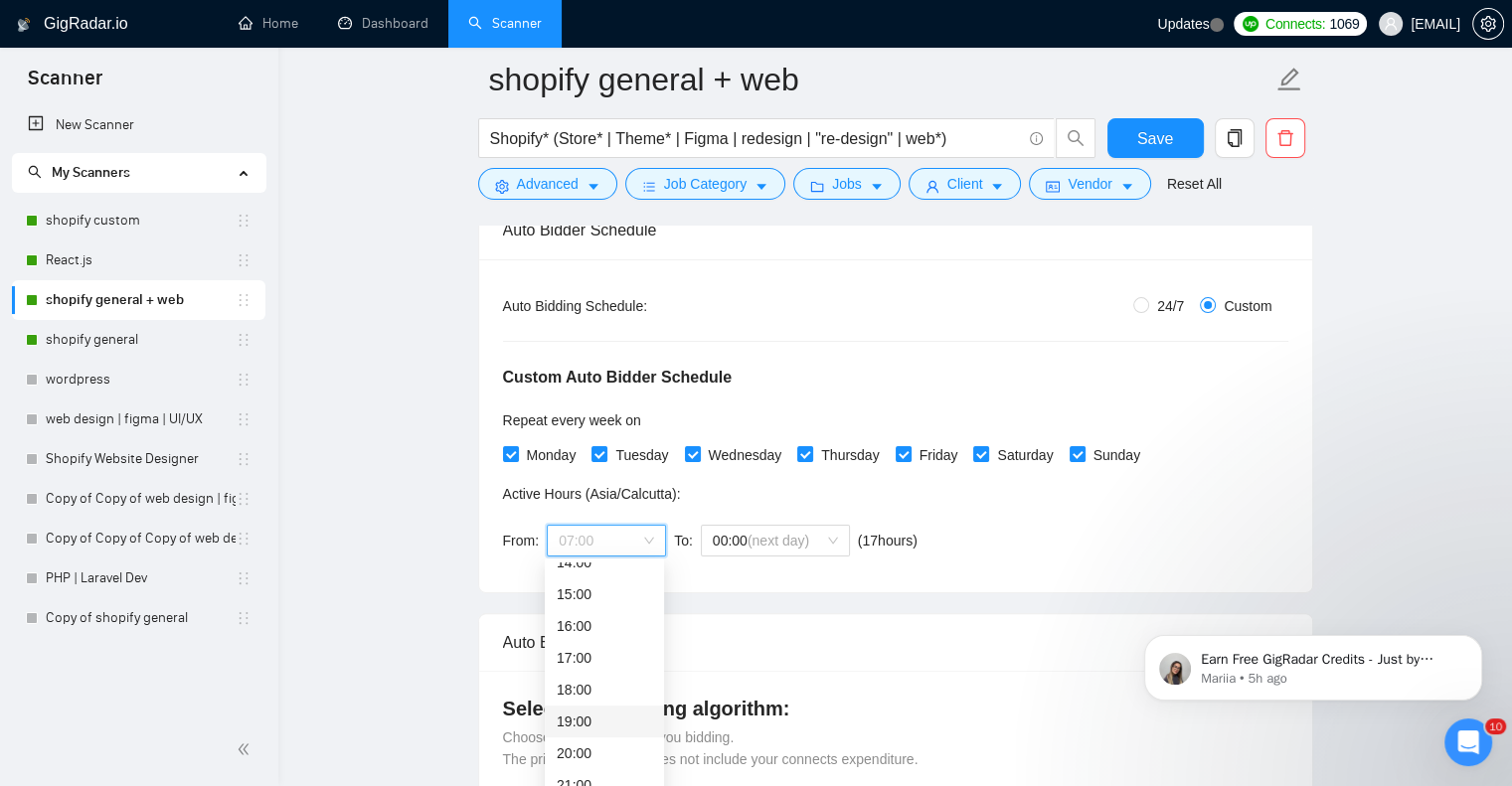 click on "19:00" at bounding box center (604, 721) 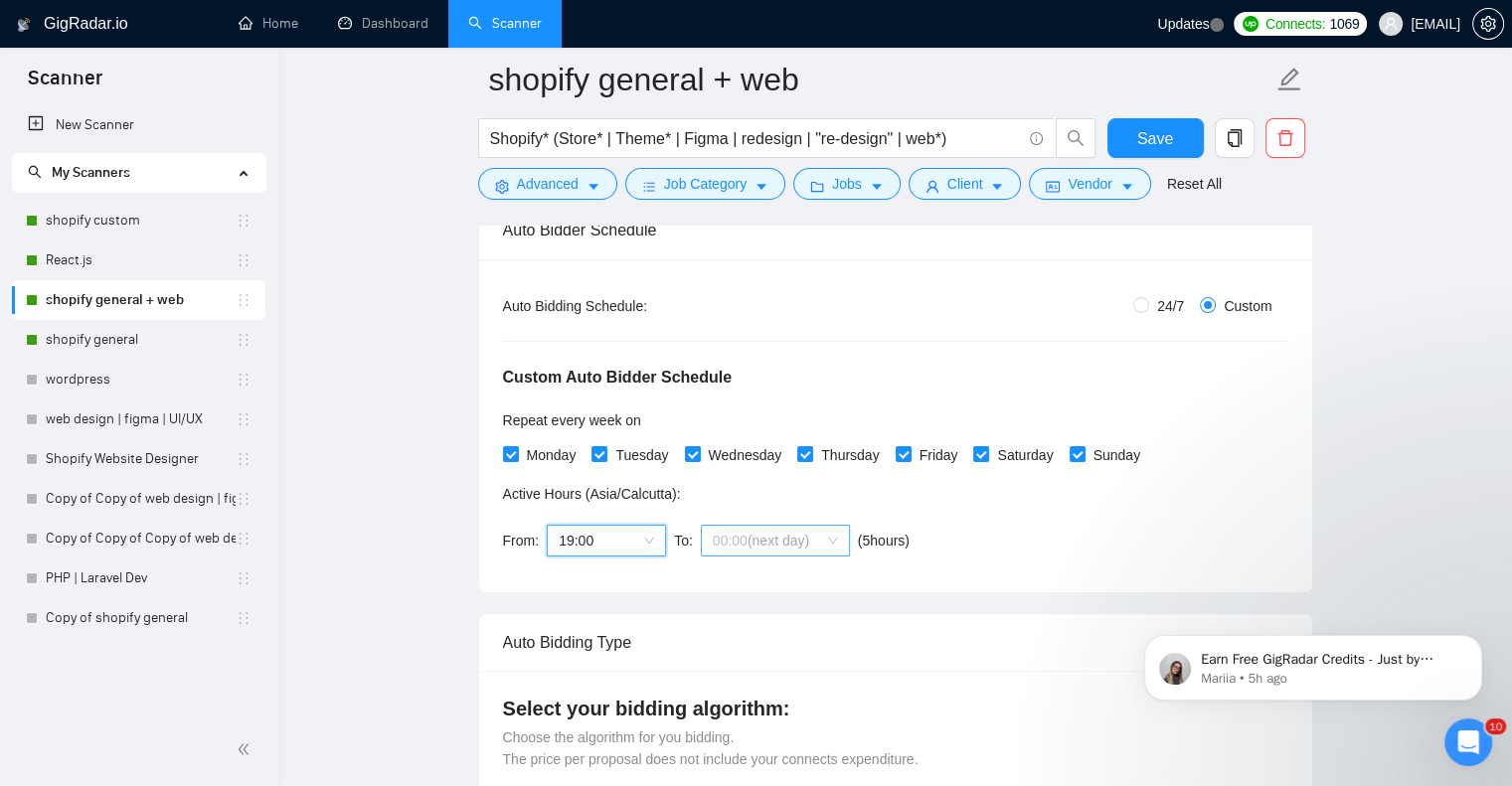 click on "(next day)" at bounding box center [778, 541] 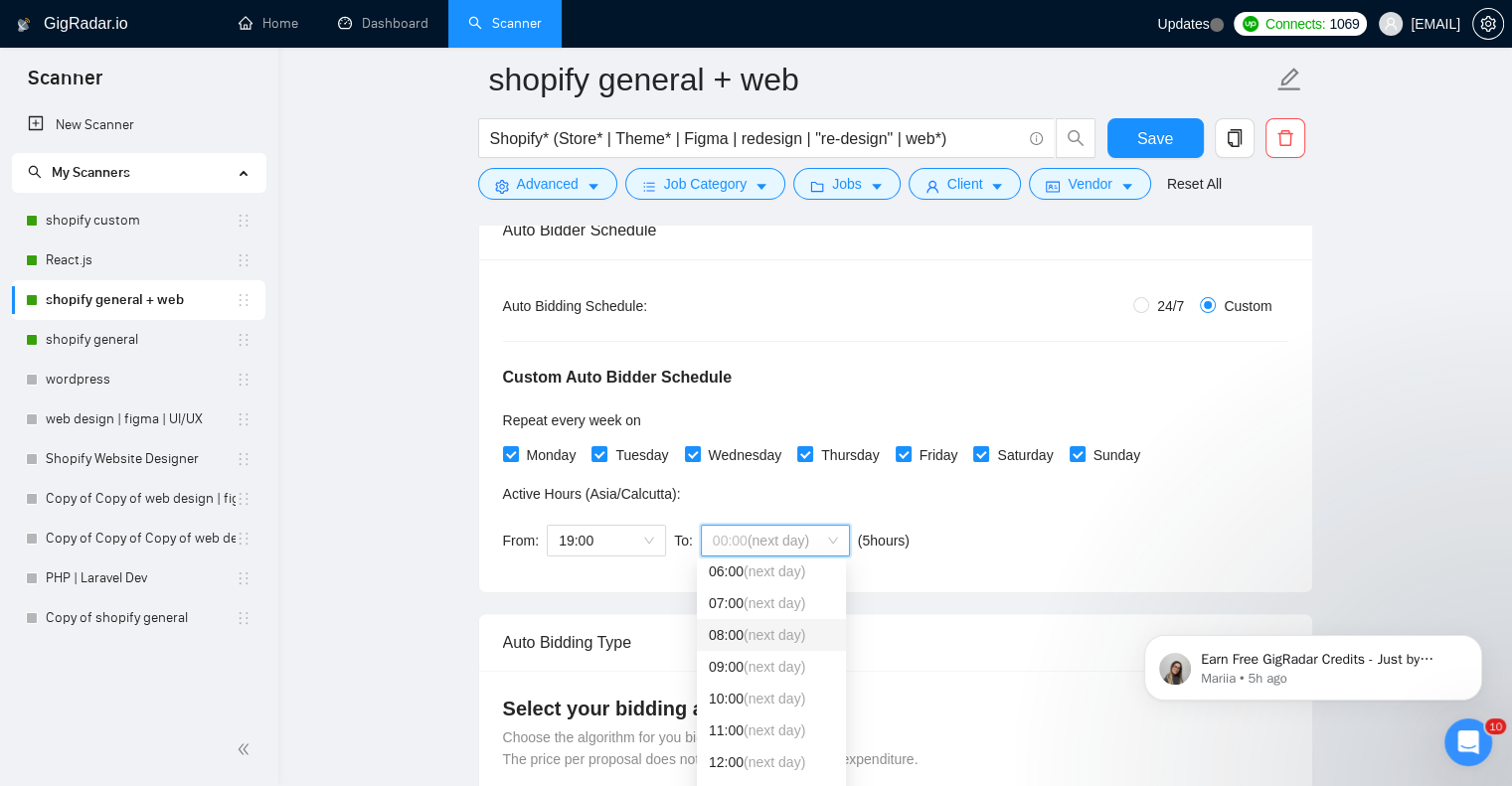 scroll, scrollTop: 131, scrollLeft: 0, axis: vertical 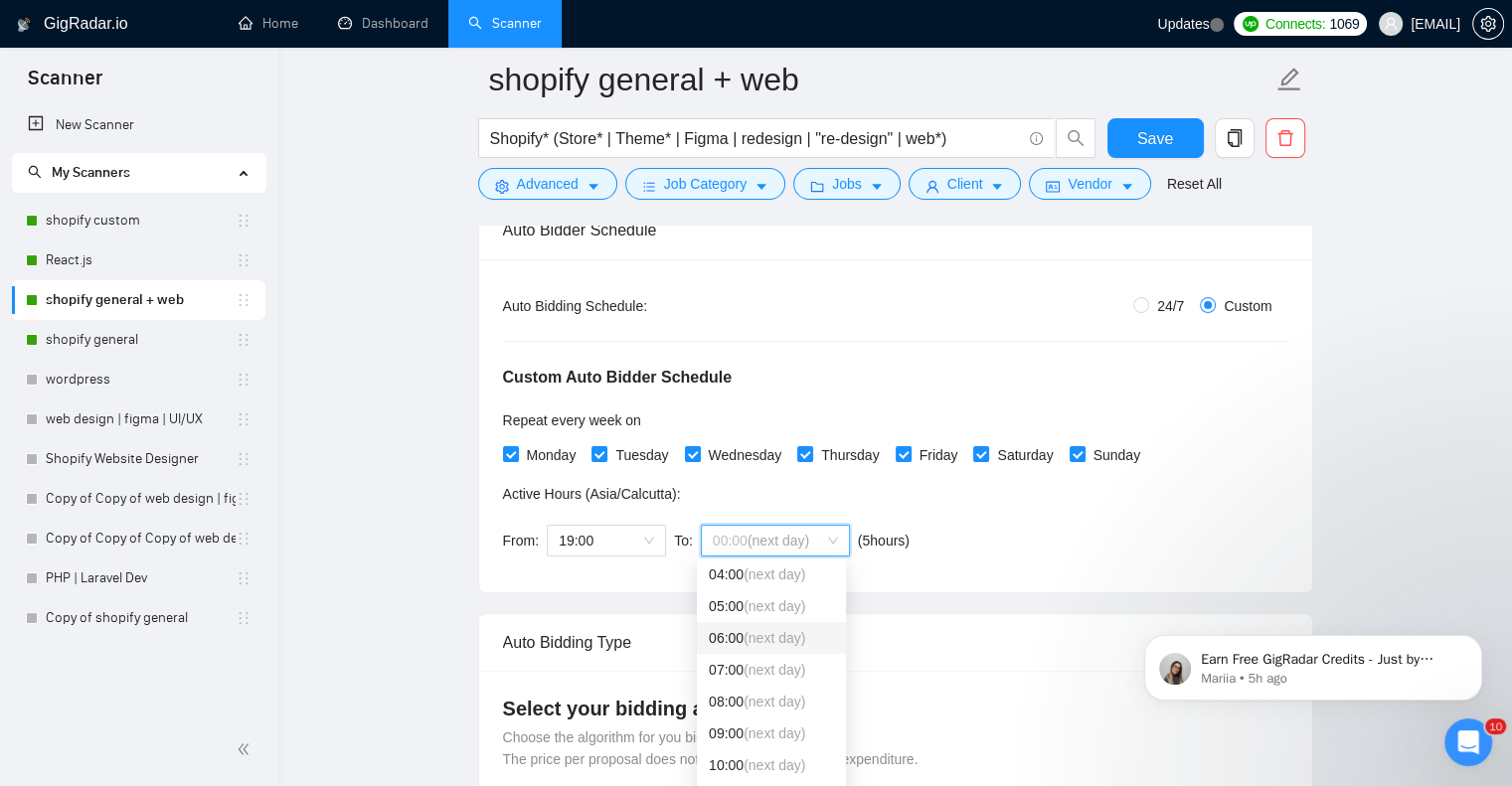 click on "(next day)" at bounding box center [774, 638] 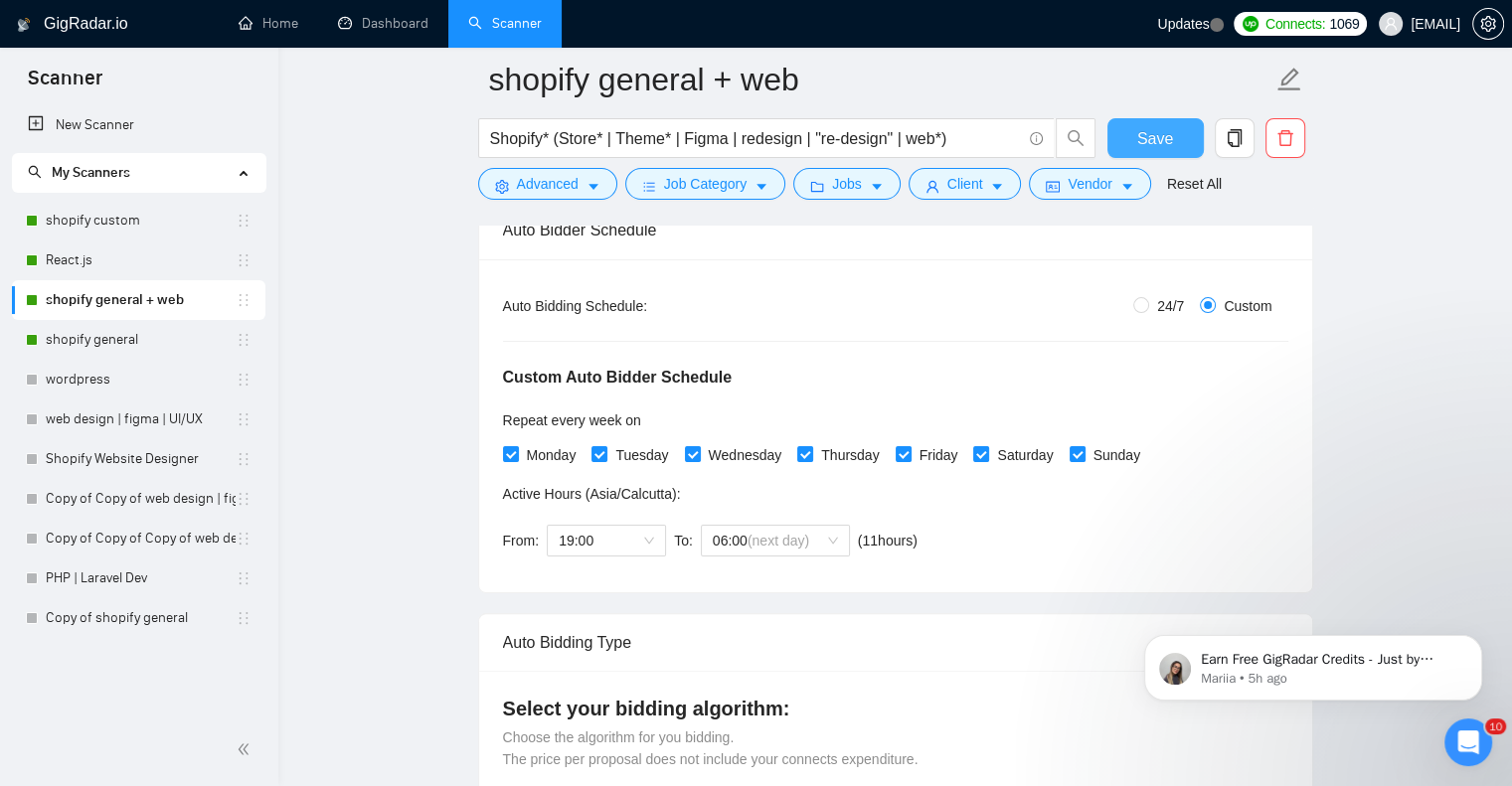 click on "Save" at bounding box center (1155, 138) 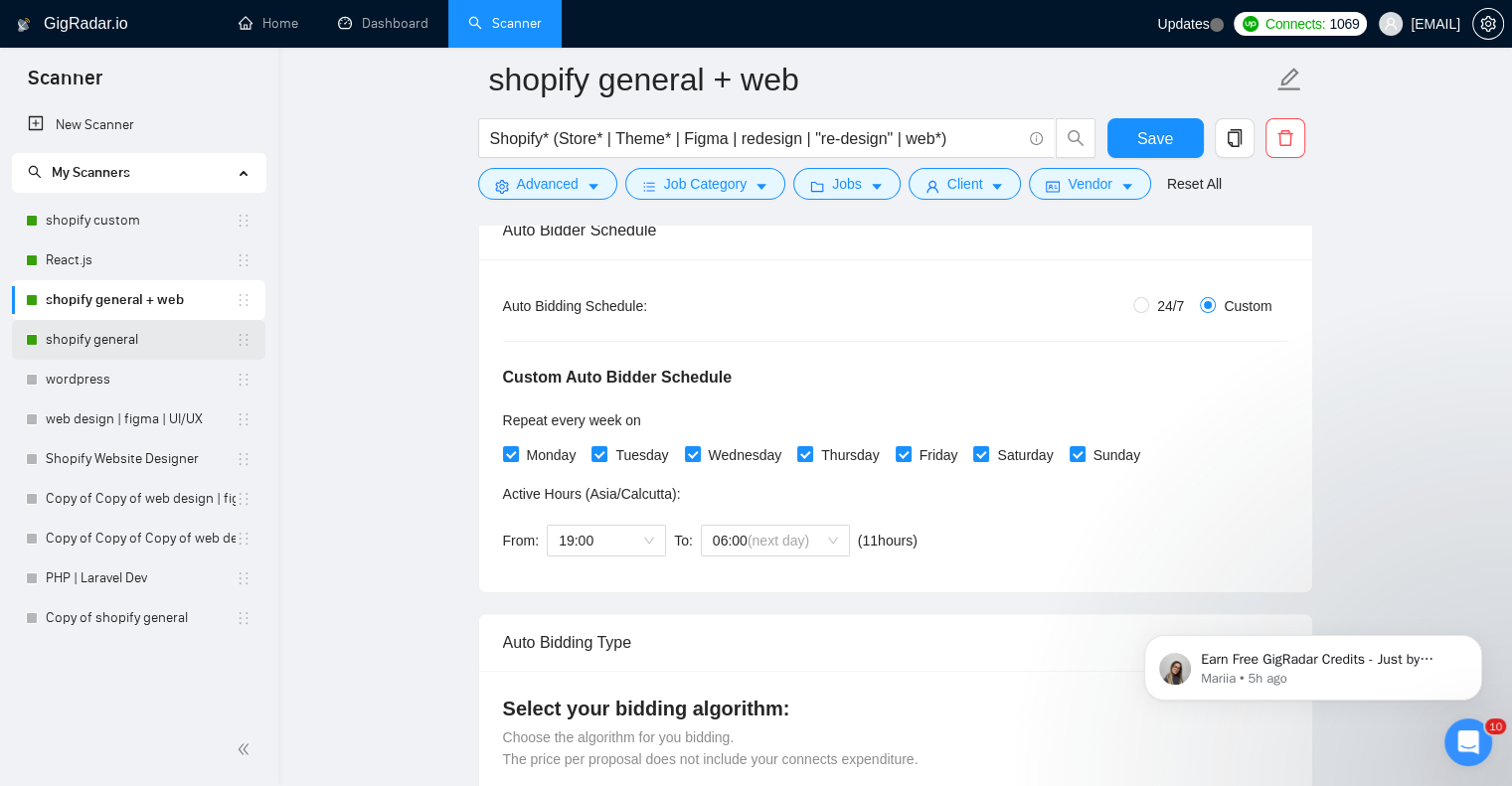 click on "shopify general" at bounding box center (140, 340) 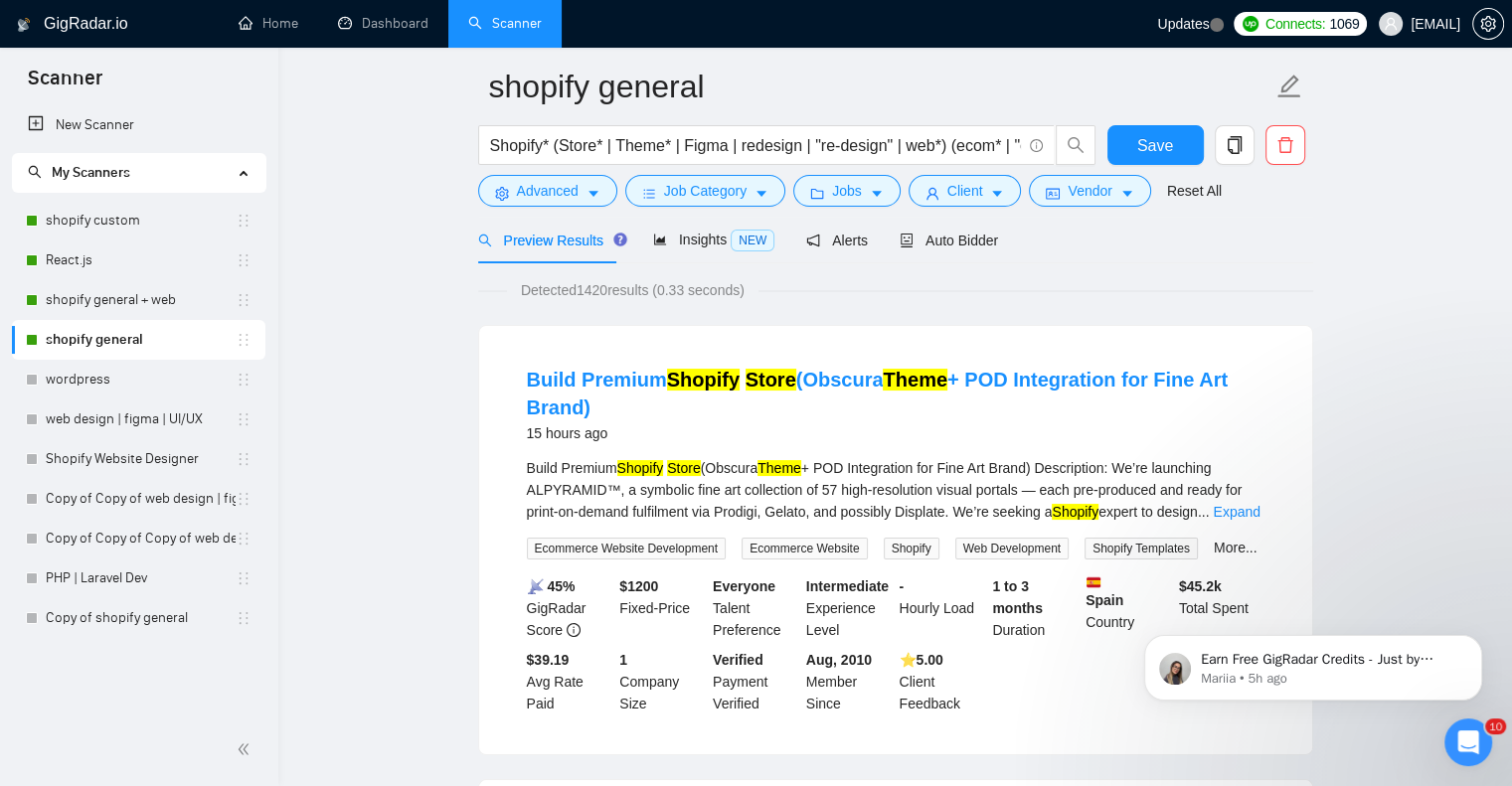scroll, scrollTop: 0, scrollLeft: 0, axis: both 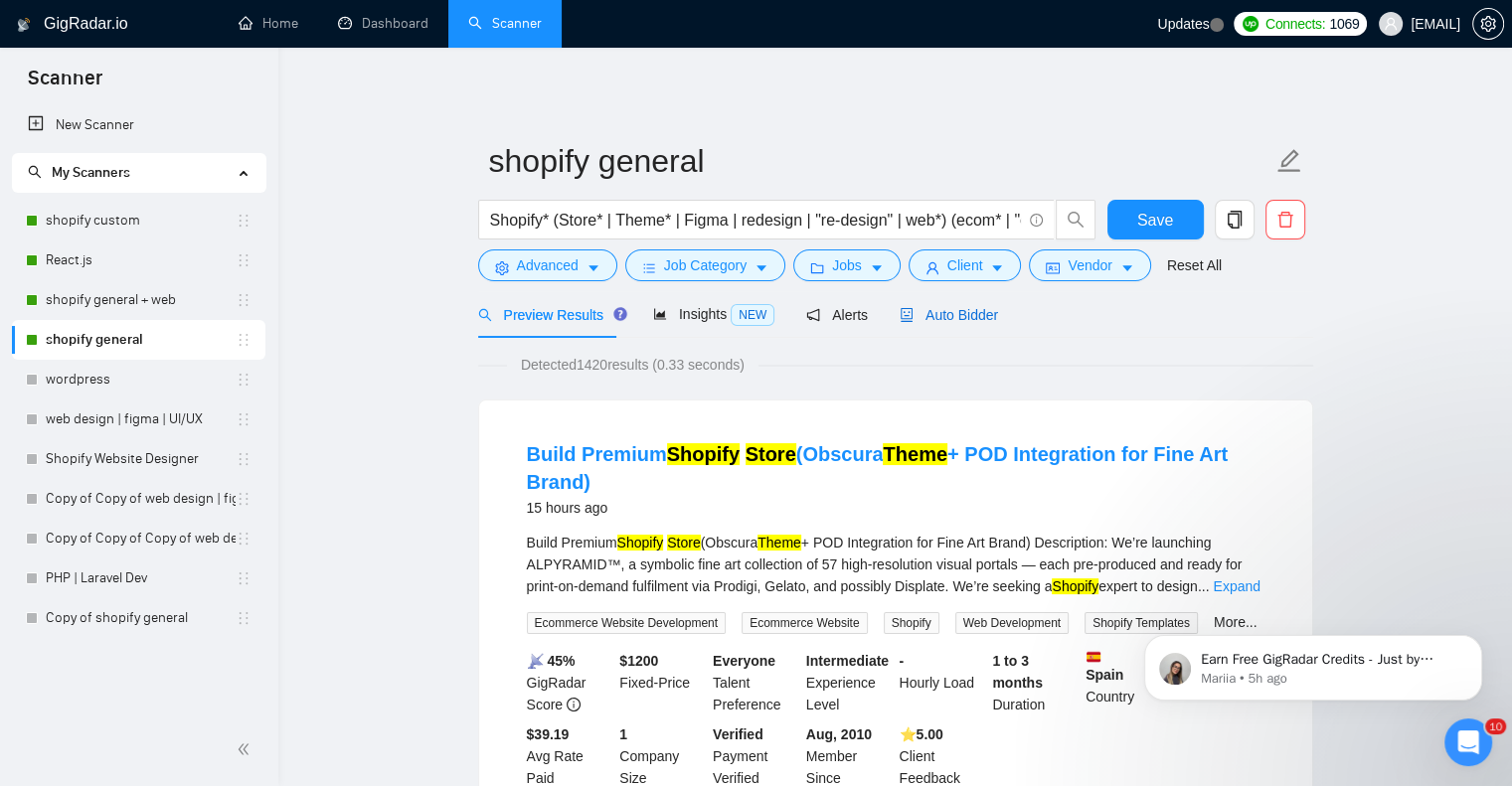 click on "Auto Bidder" at bounding box center (948, 315) 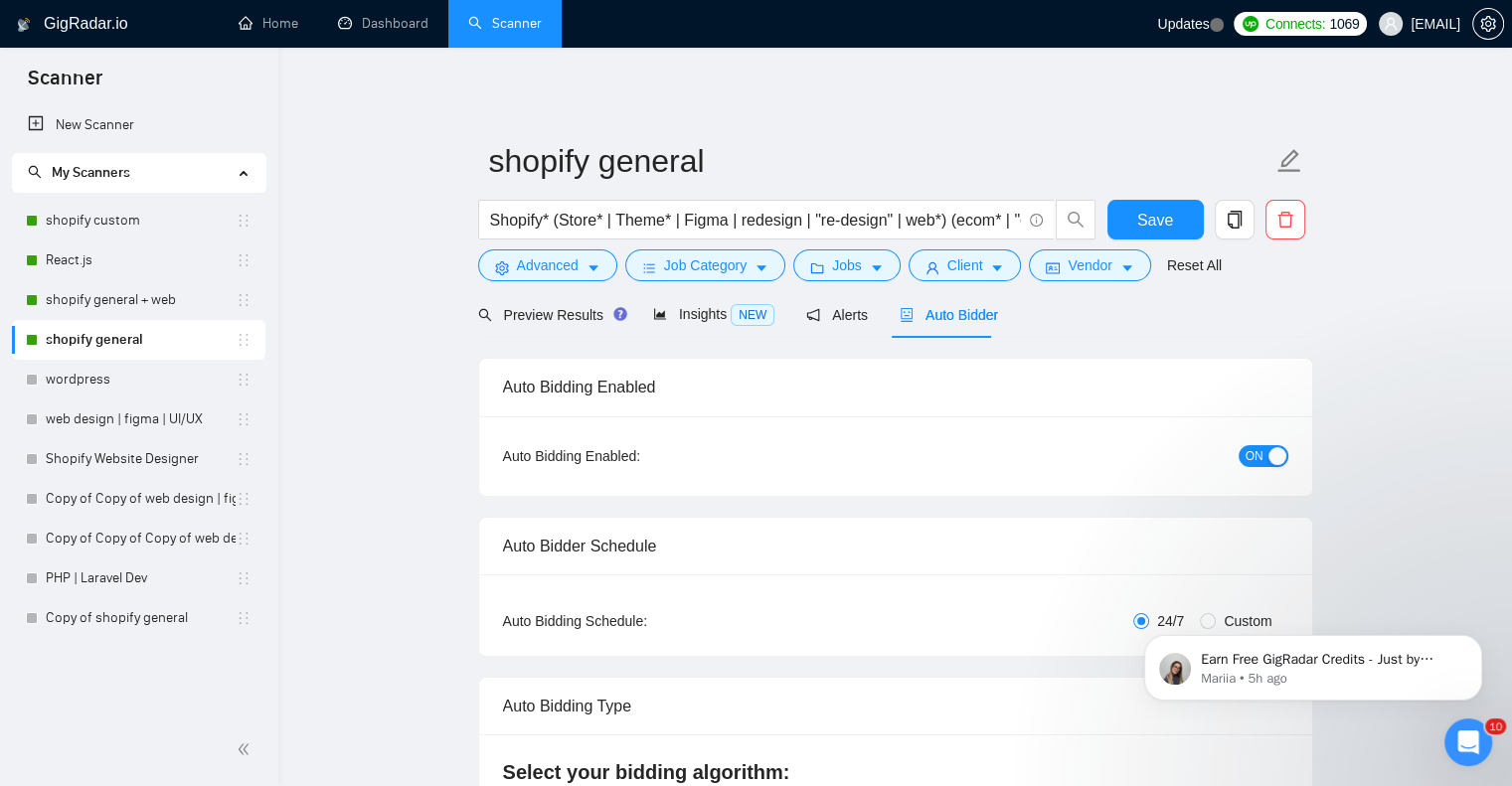 type 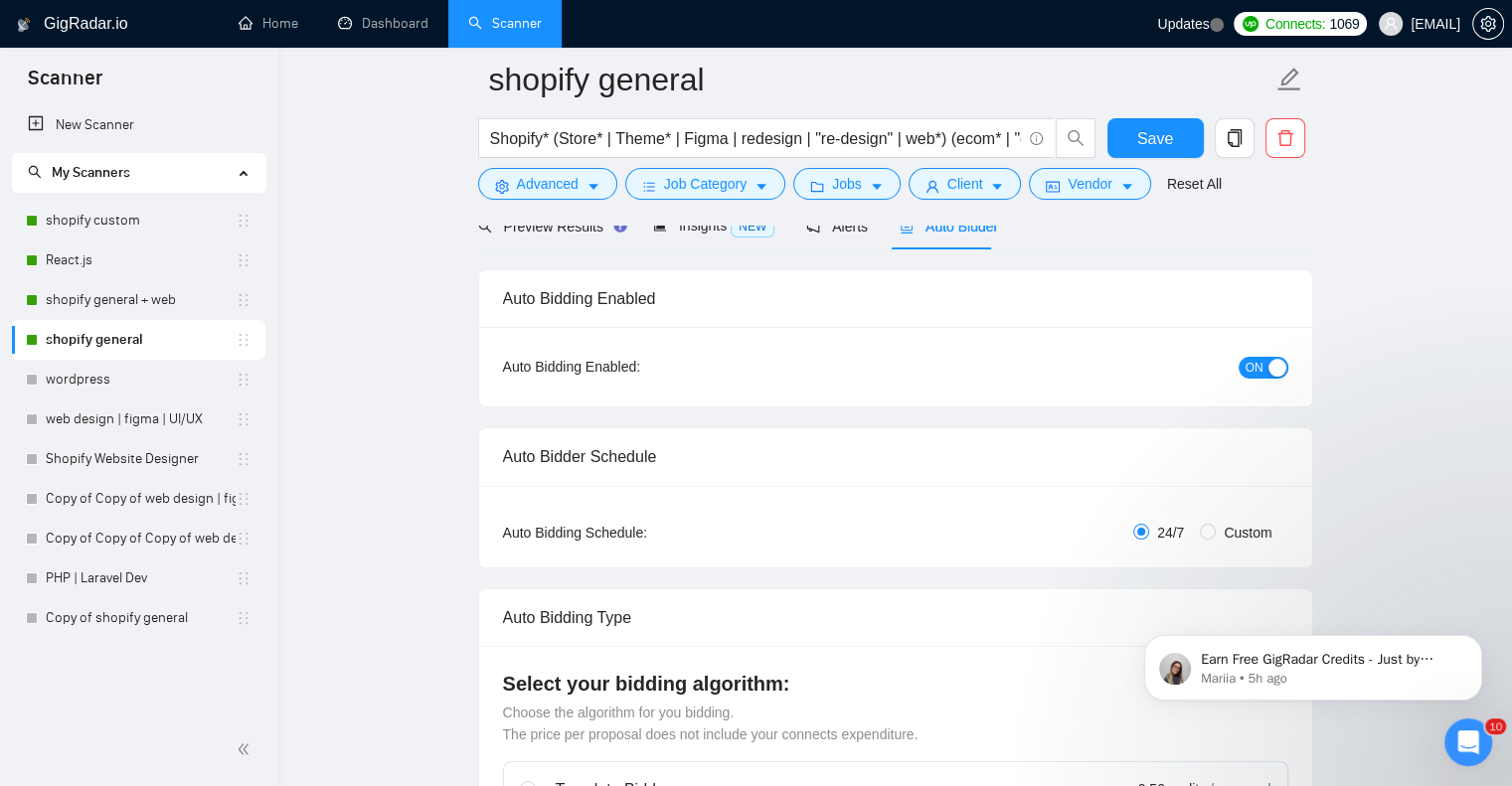 scroll, scrollTop: 264, scrollLeft: 0, axis: vertical 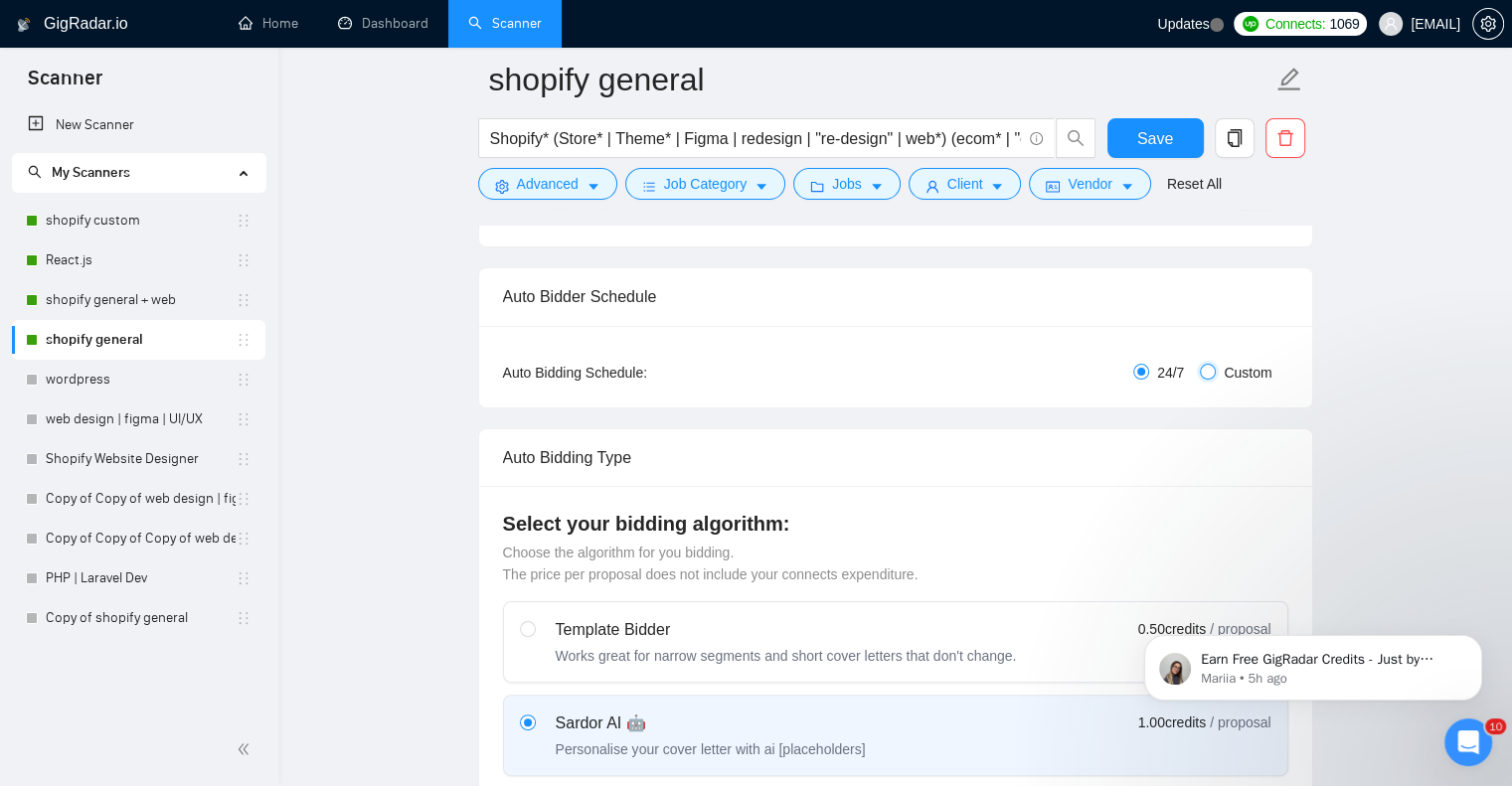 click on "Custom" at bounding box center [1208, 372] 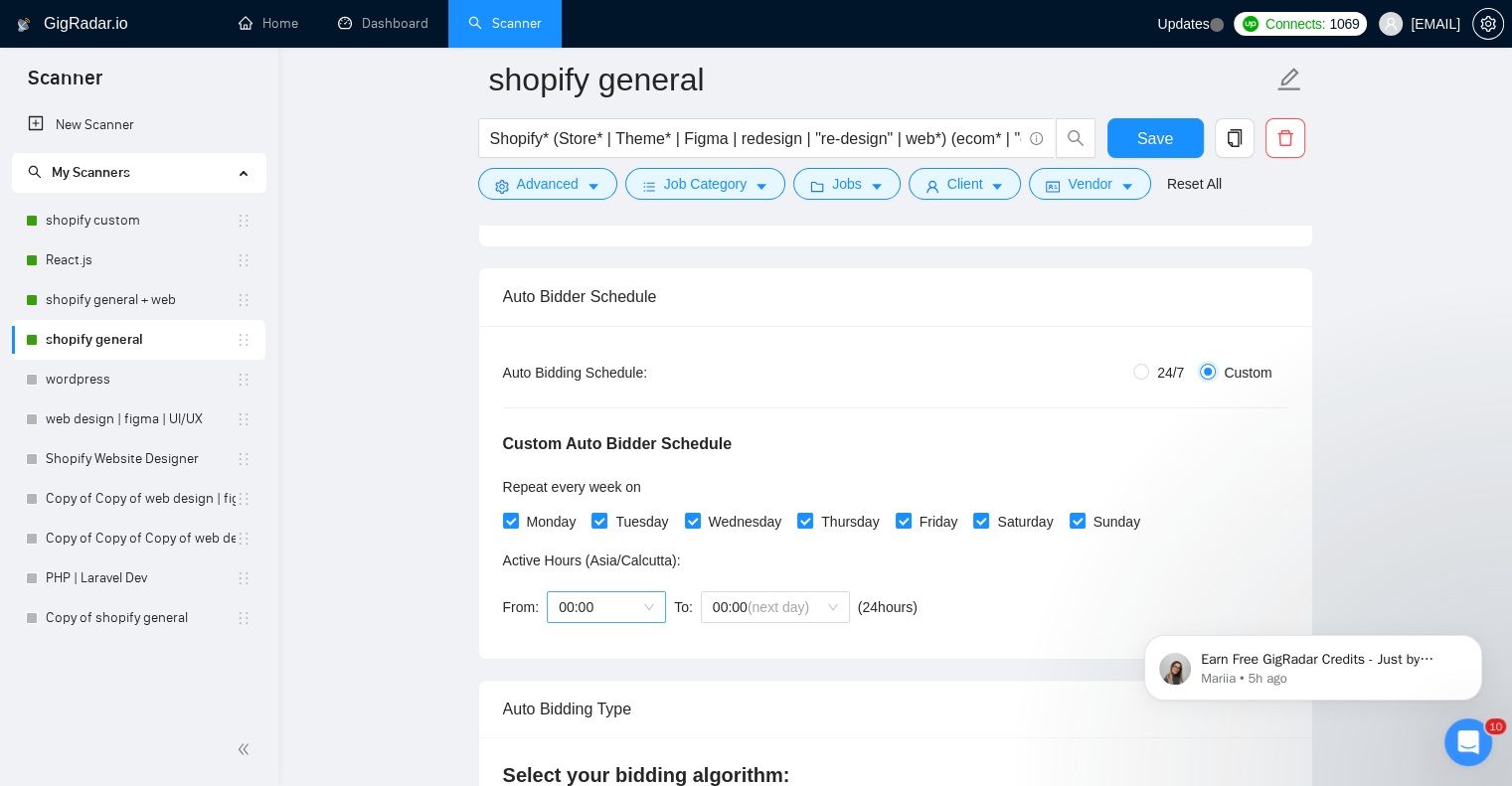 click on "00:00" at bounding box center [606, 607] 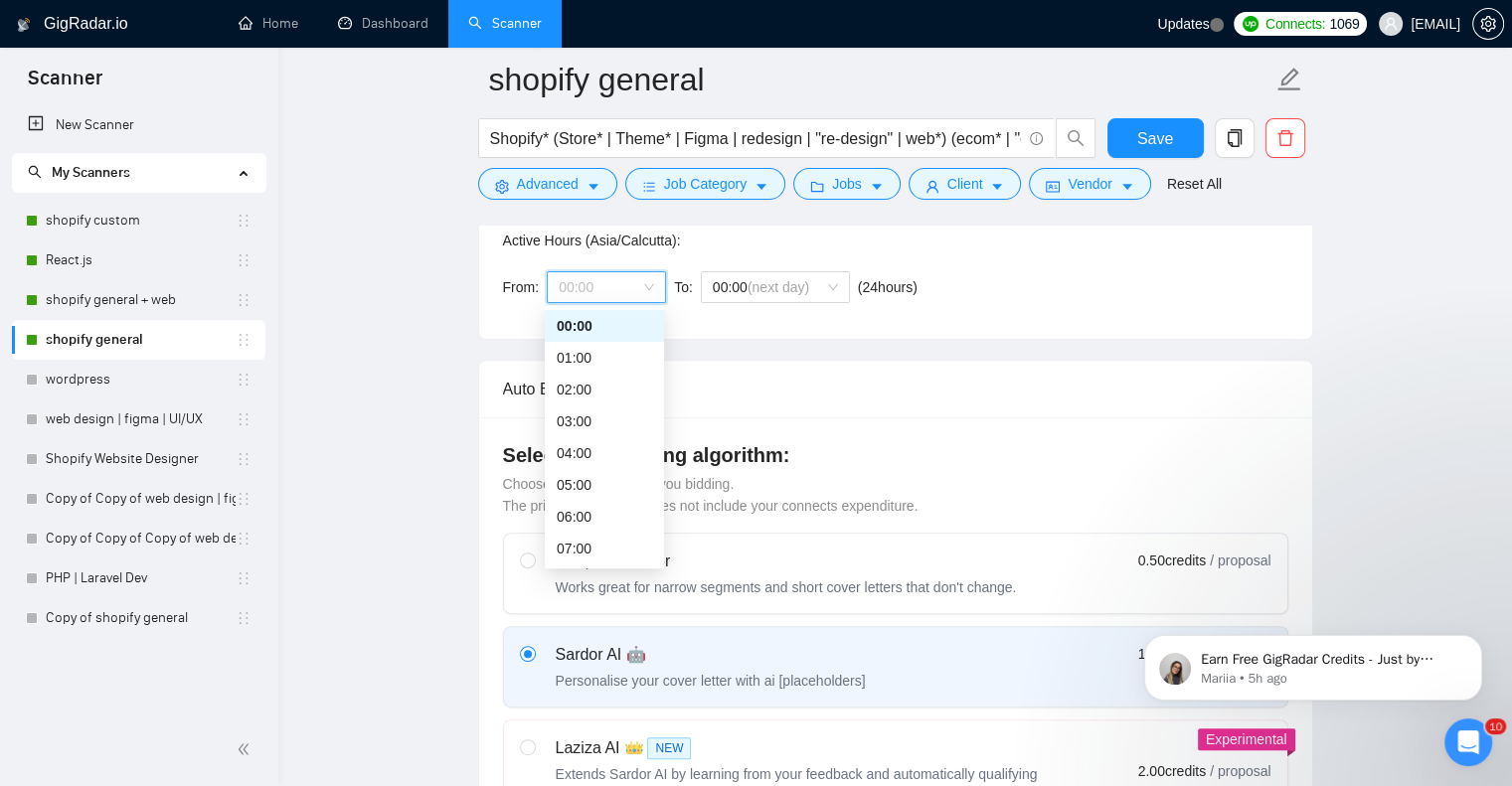 scroll, scrollTop: 596, scrollLeft: 0, axis: vertical 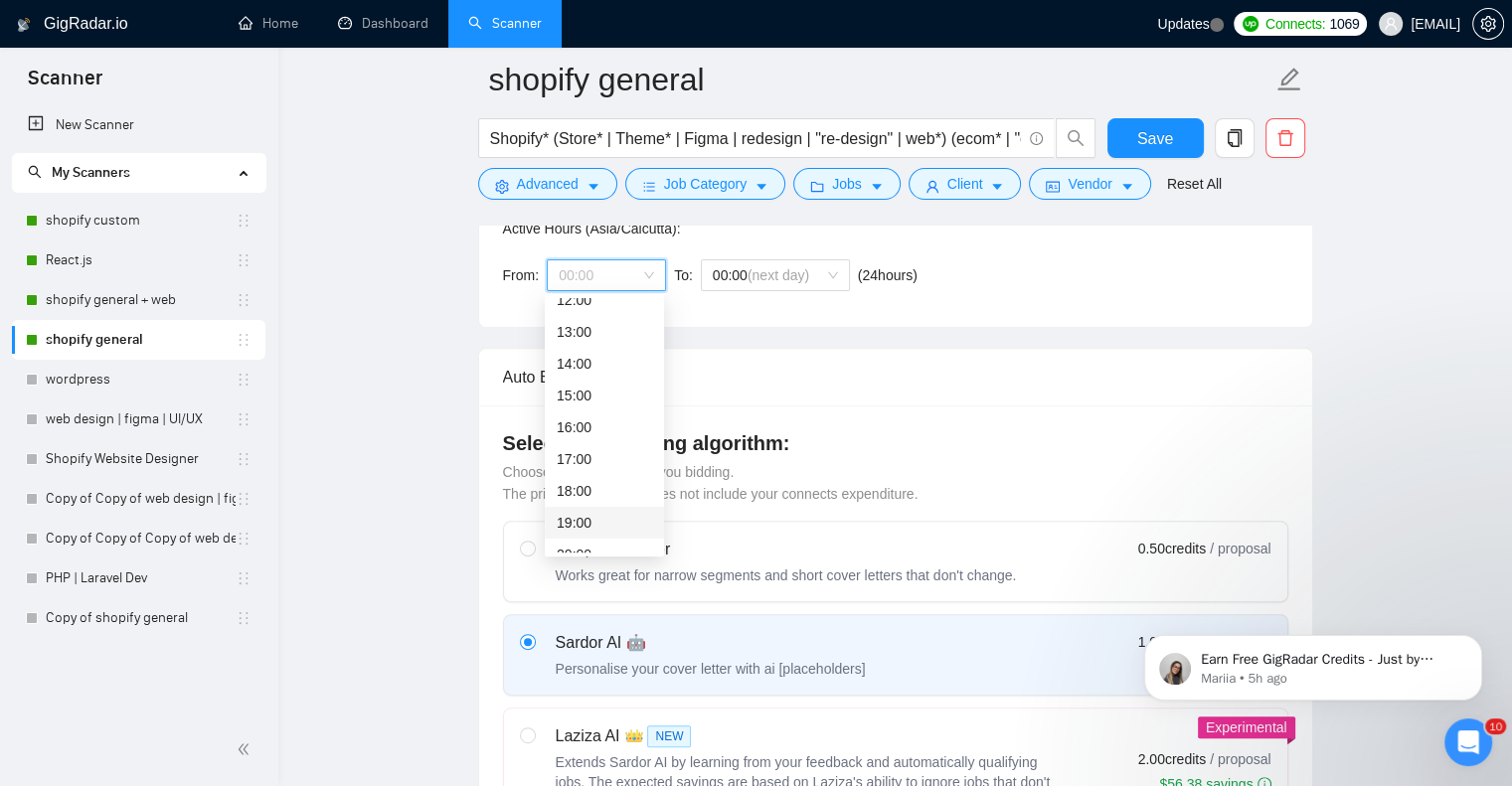 click on "19:00" at bounding box center [604, 523] 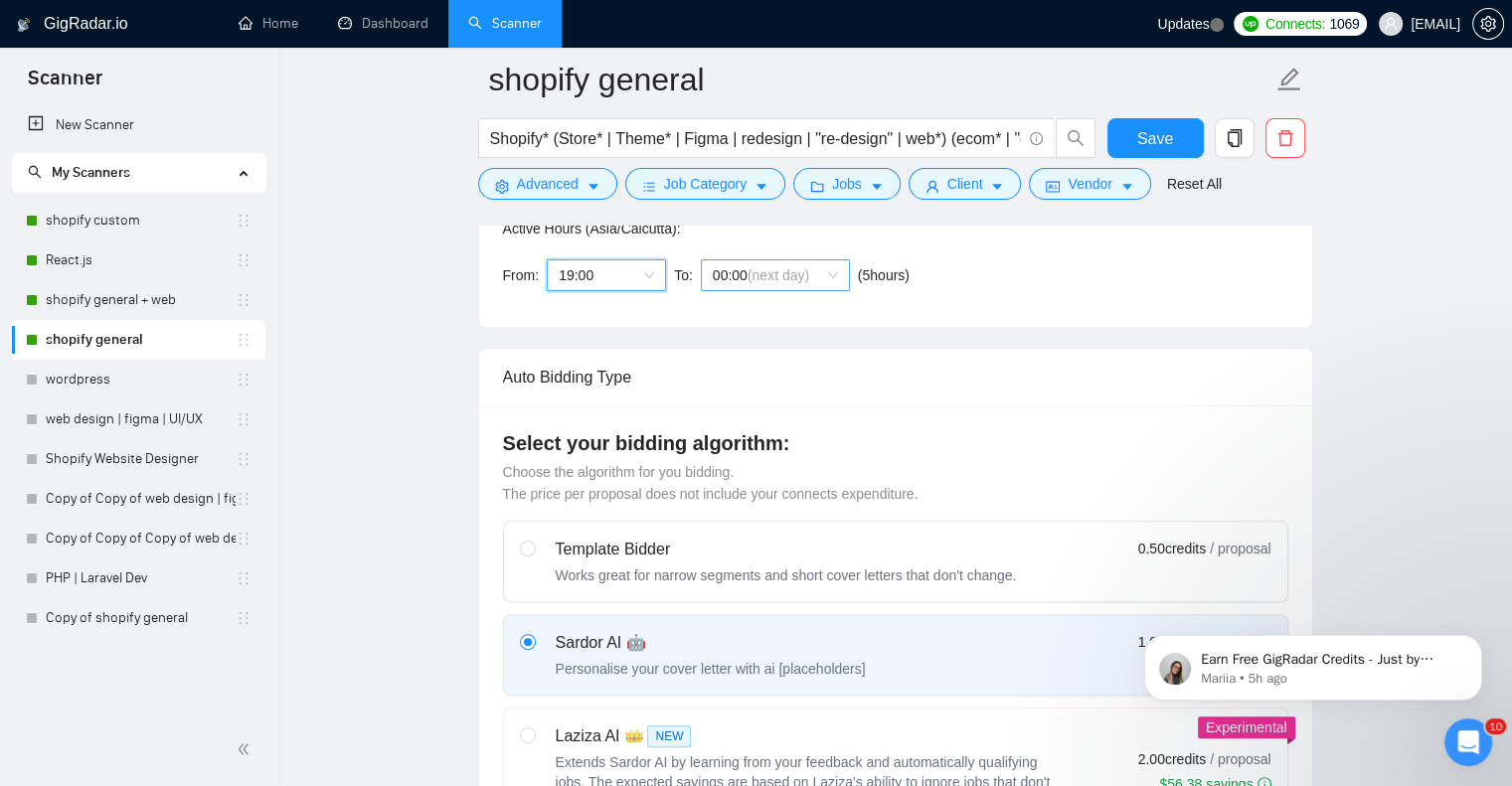 click on "(next day)" at bounding box center (778, 275) 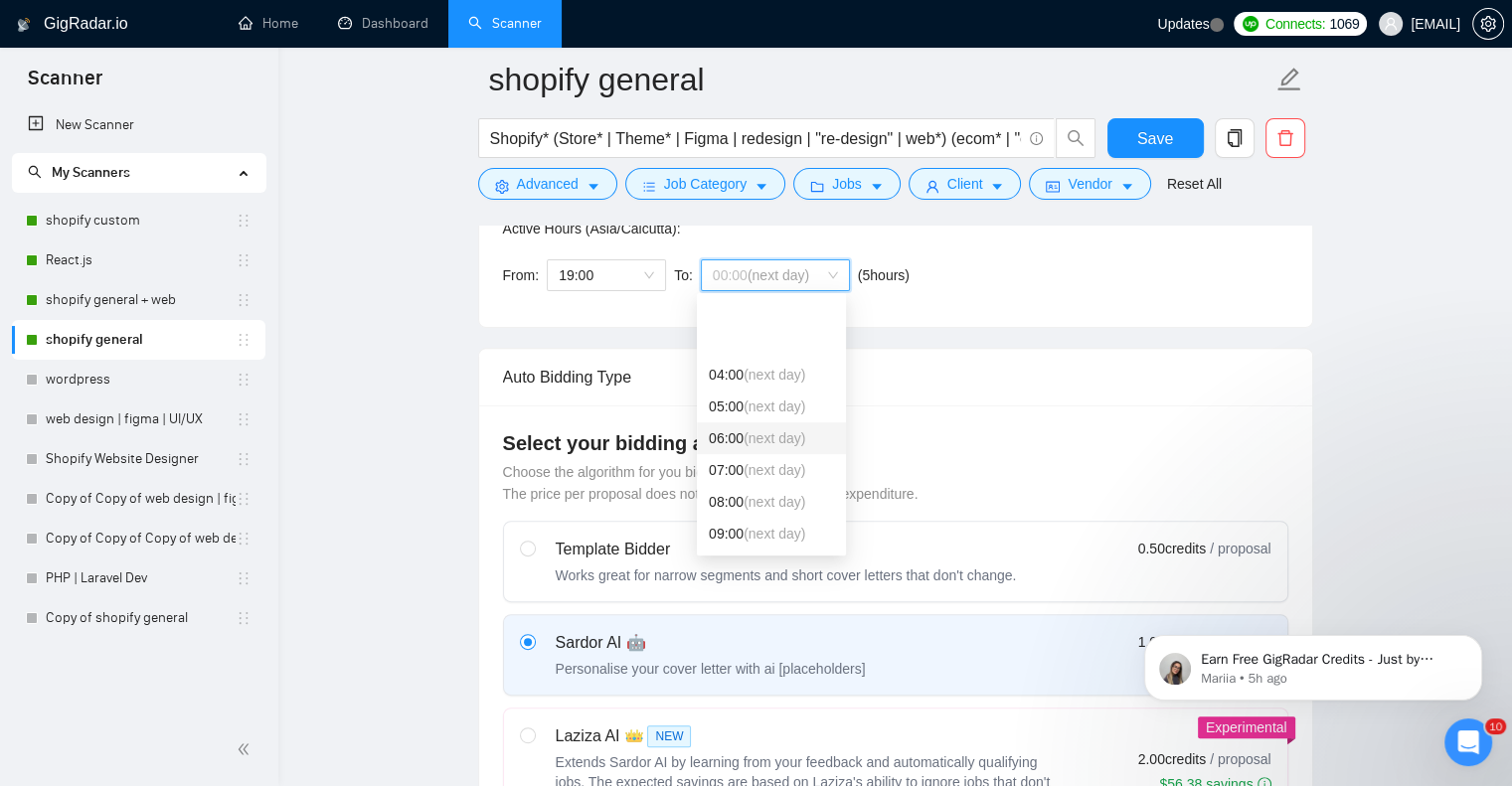 scroll, scrollTop: 131, scrollLeft: 0, axis: vertical 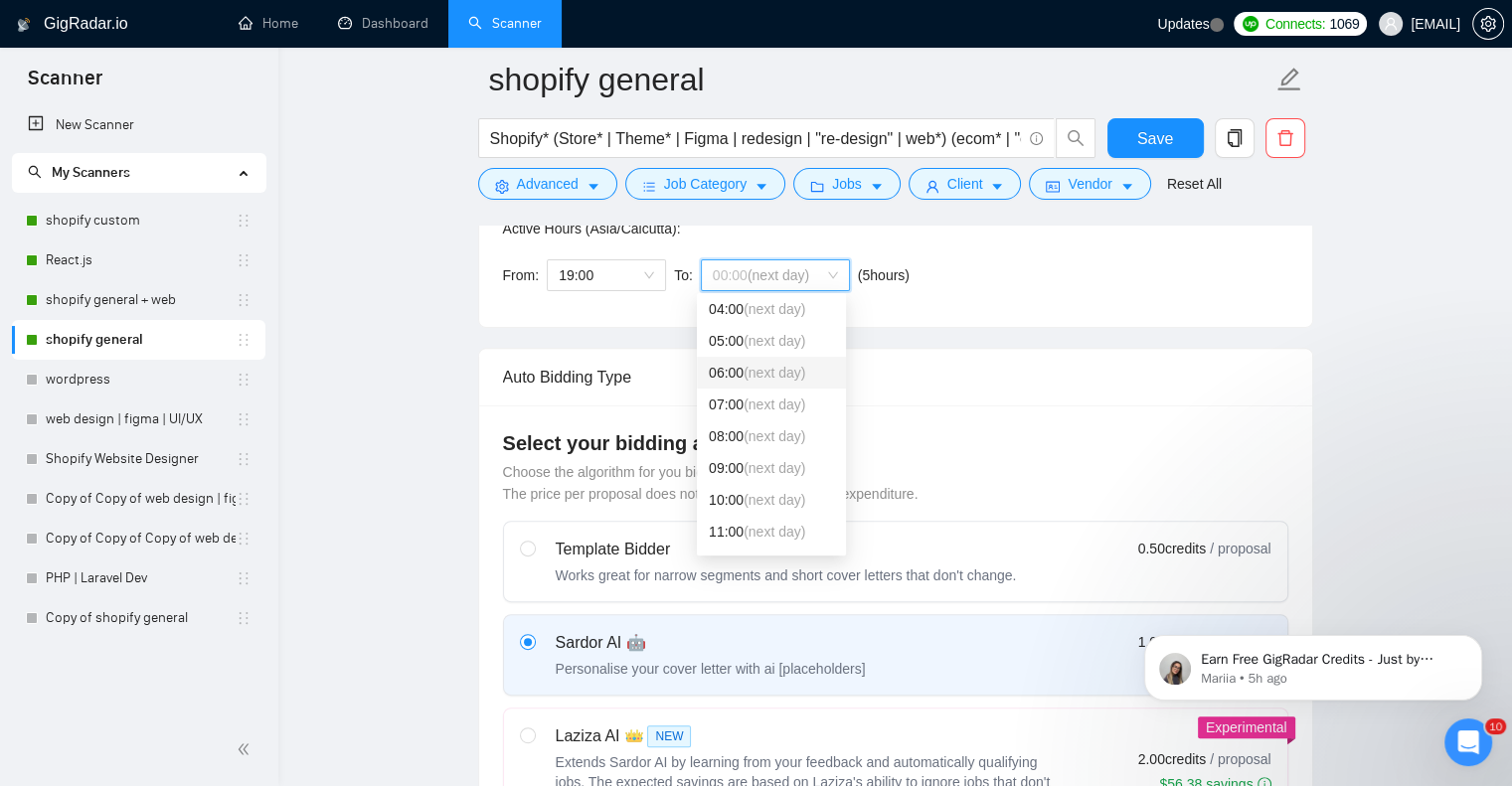 click on "(next day)" at bounding box center (774, 373) 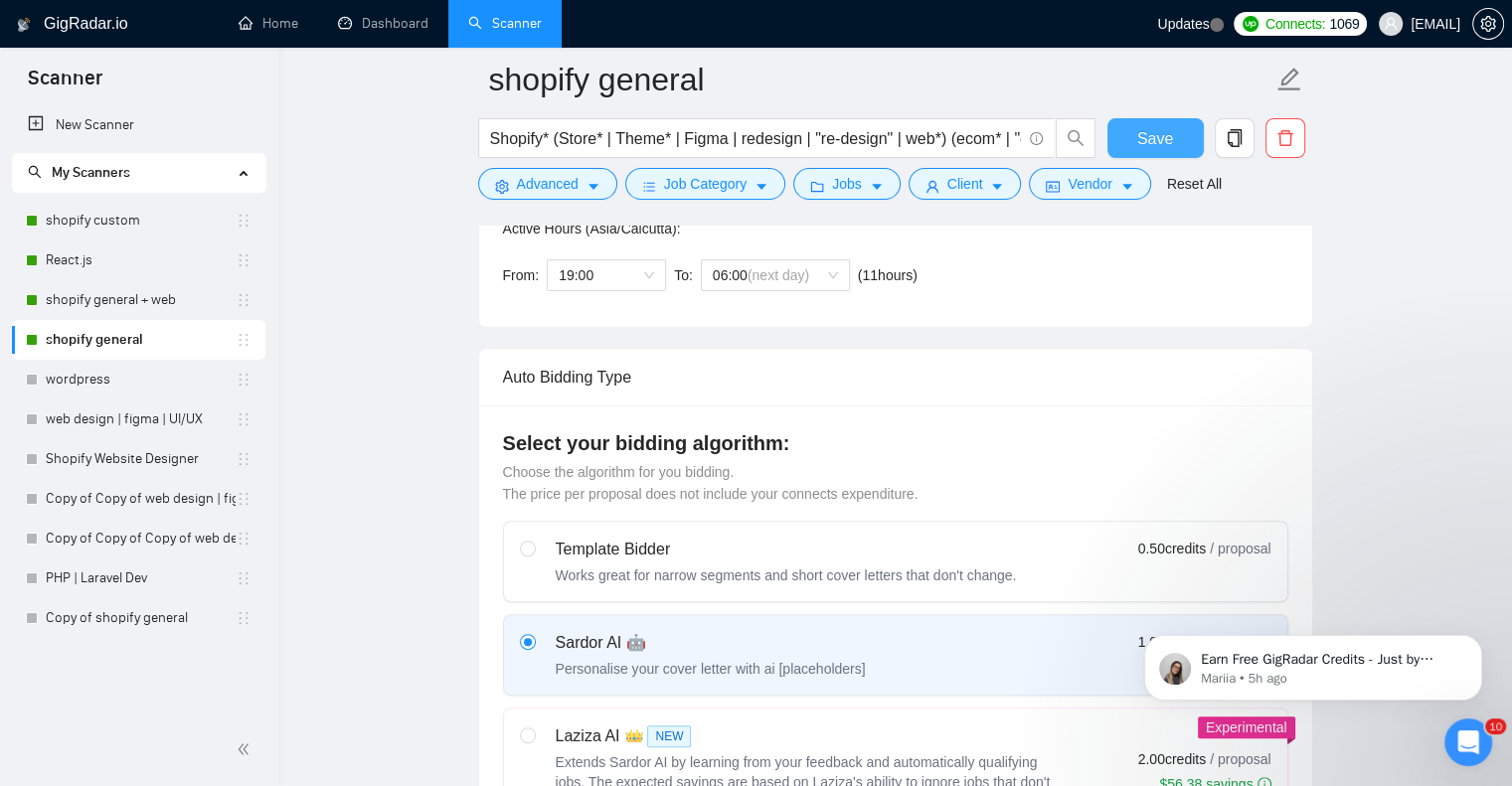 click on "Save" at bounding box center (1155, 138) 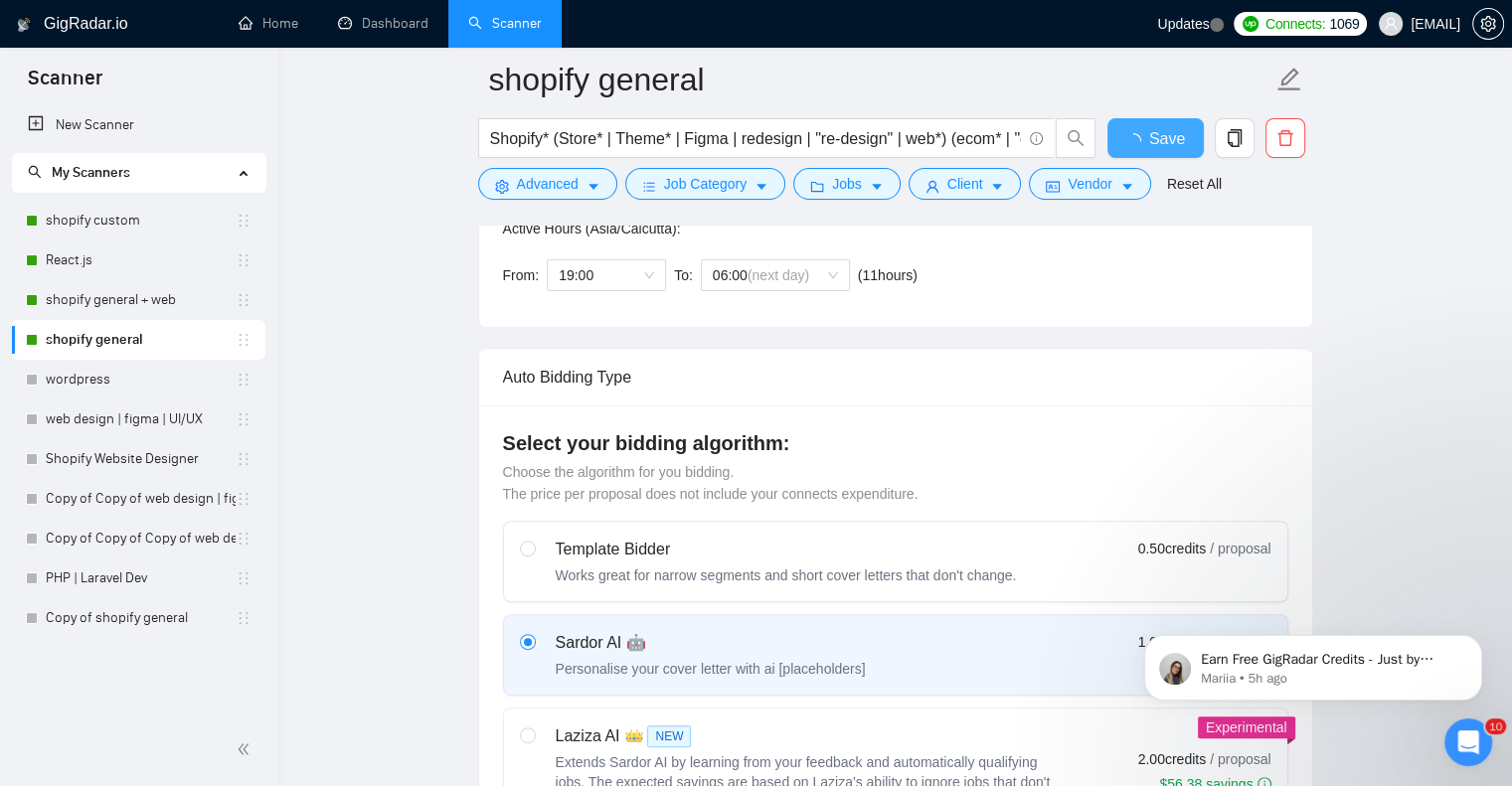 type 